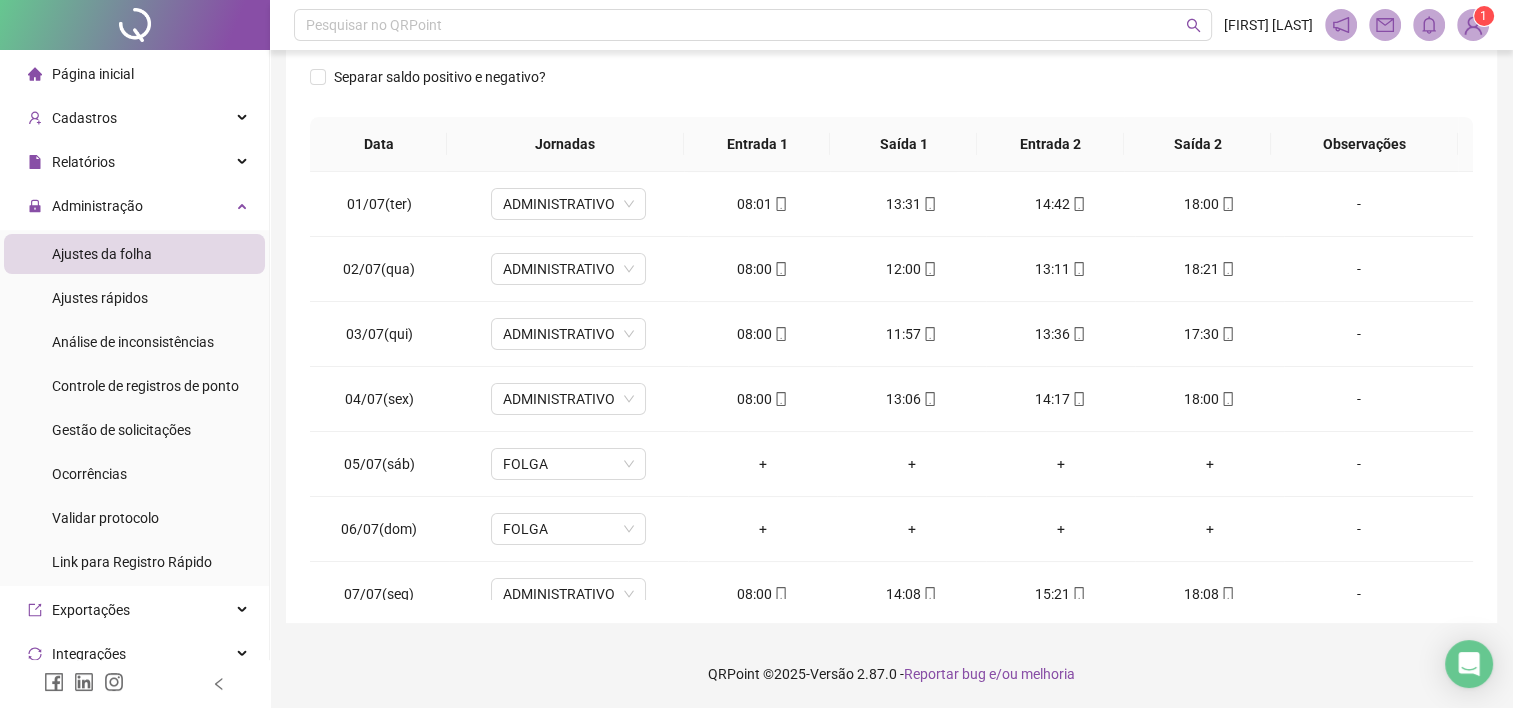 scroll, scrollTop: 313, scrollLeft: 0, axis: vertical 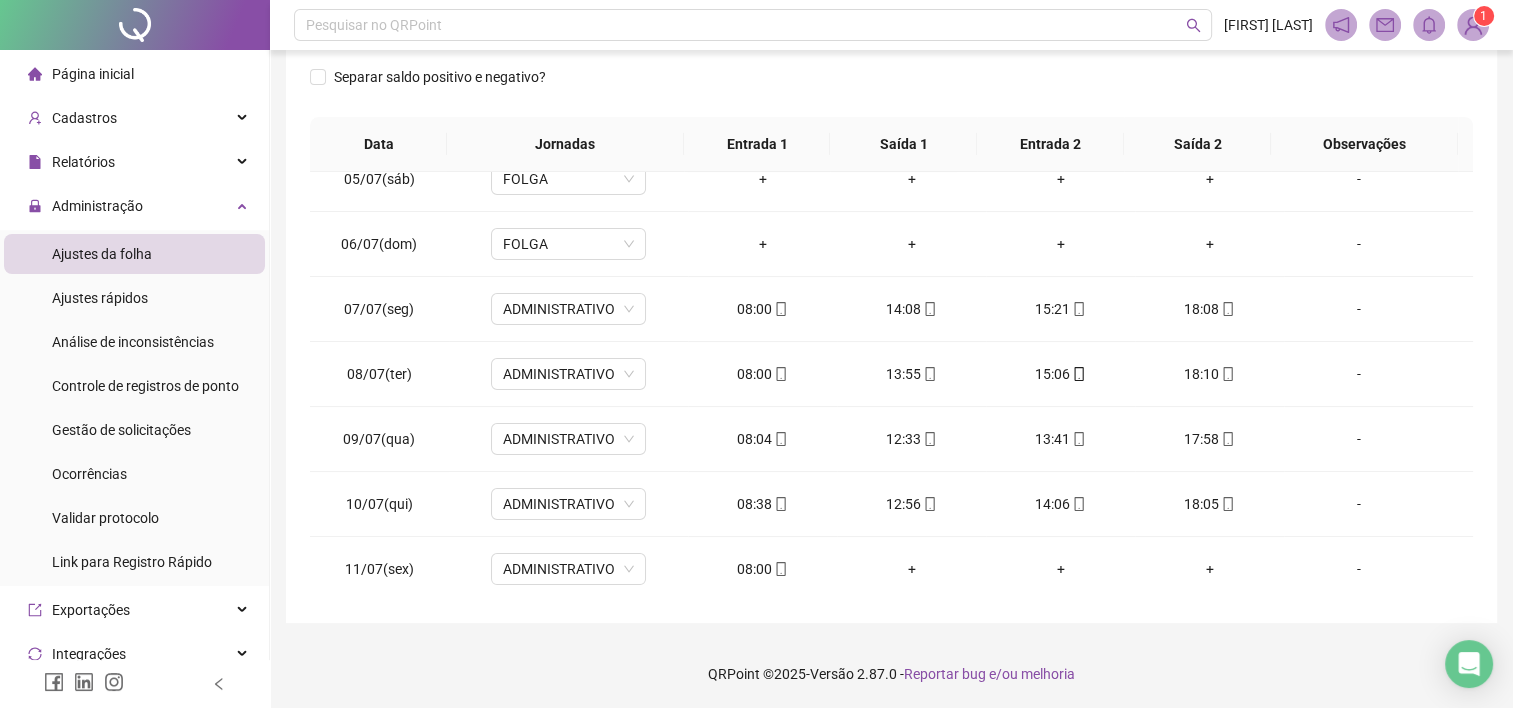 click on "Cadastros" at bounding box center [134, 118] 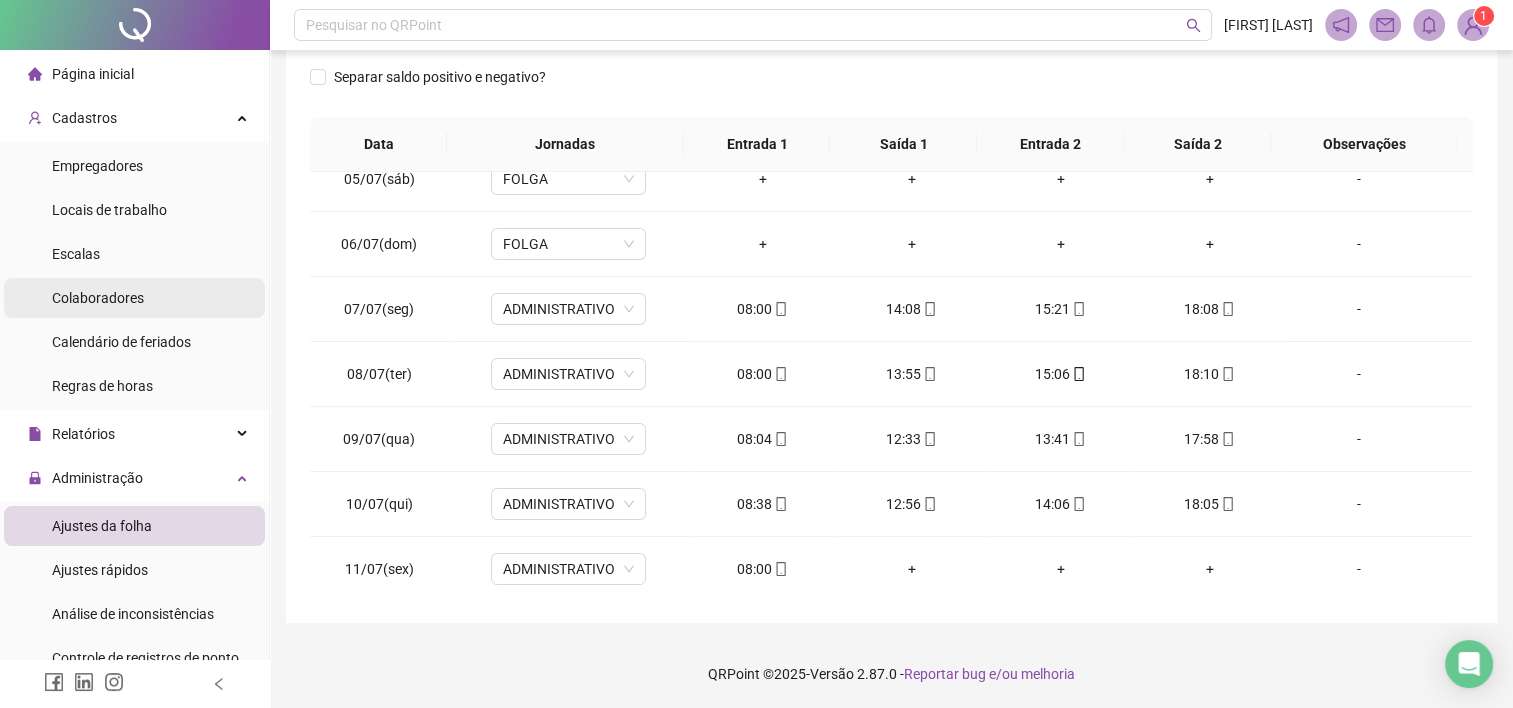 click on "Colaboradores" at bounding box center [98, 298] 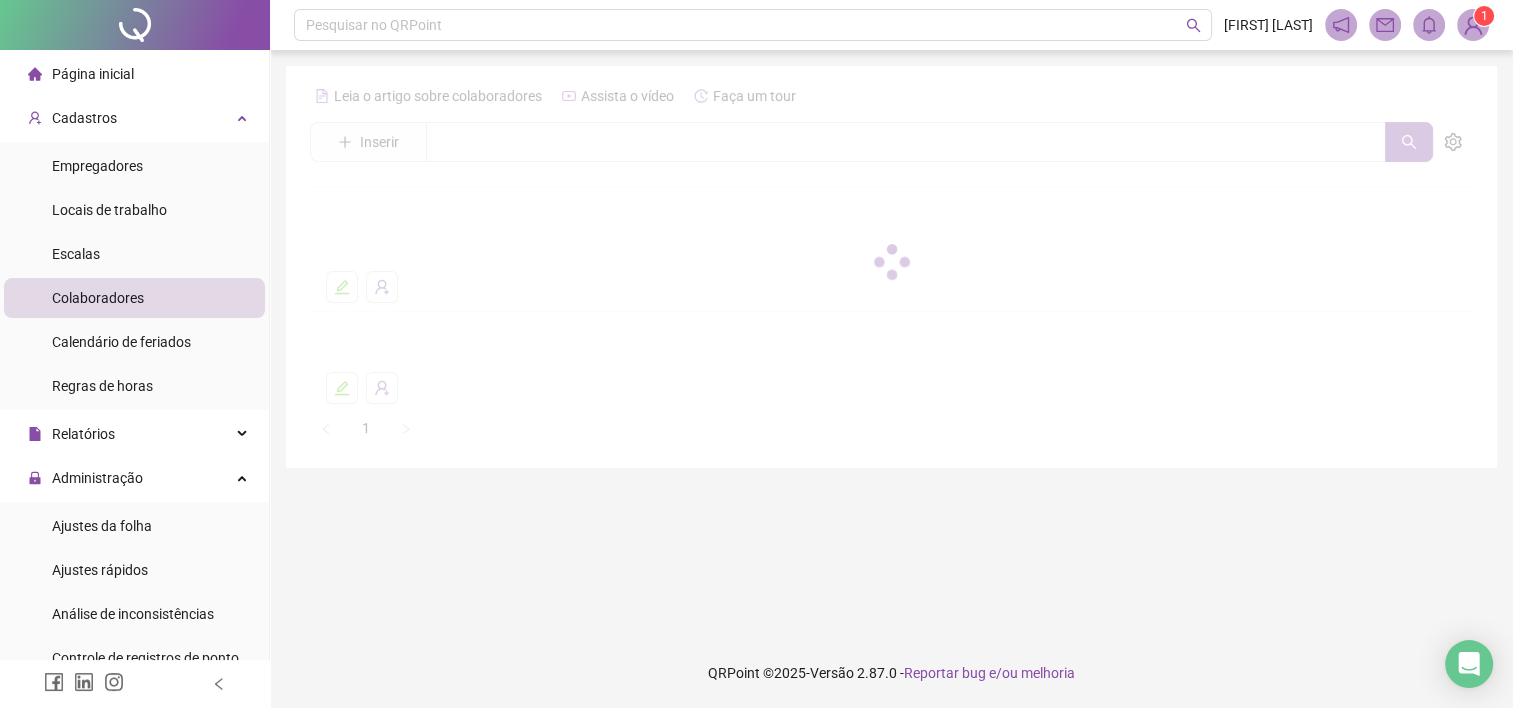 scroll, scrollTop: 0, scrollLeft: 0, axis: both 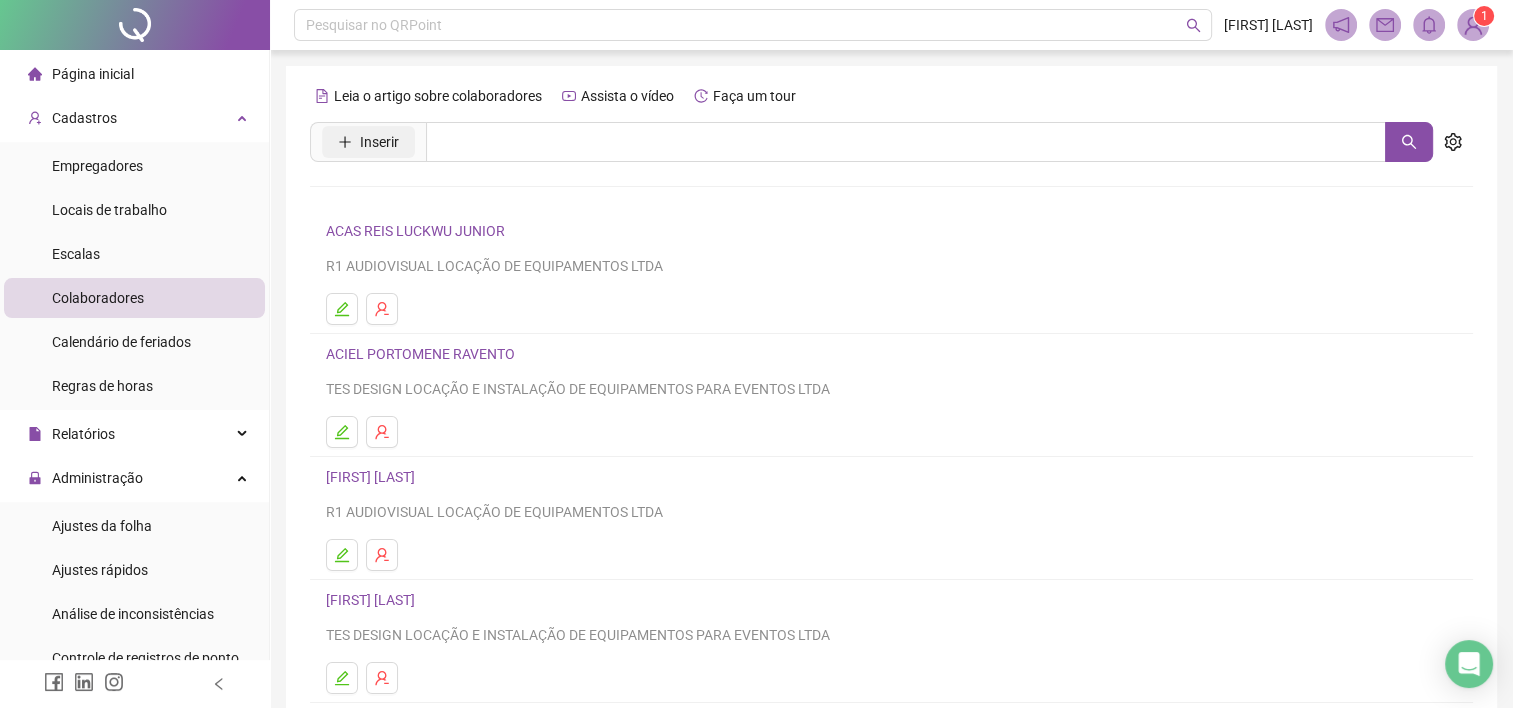 click on "Inserir" at bounding box center (379, 142) 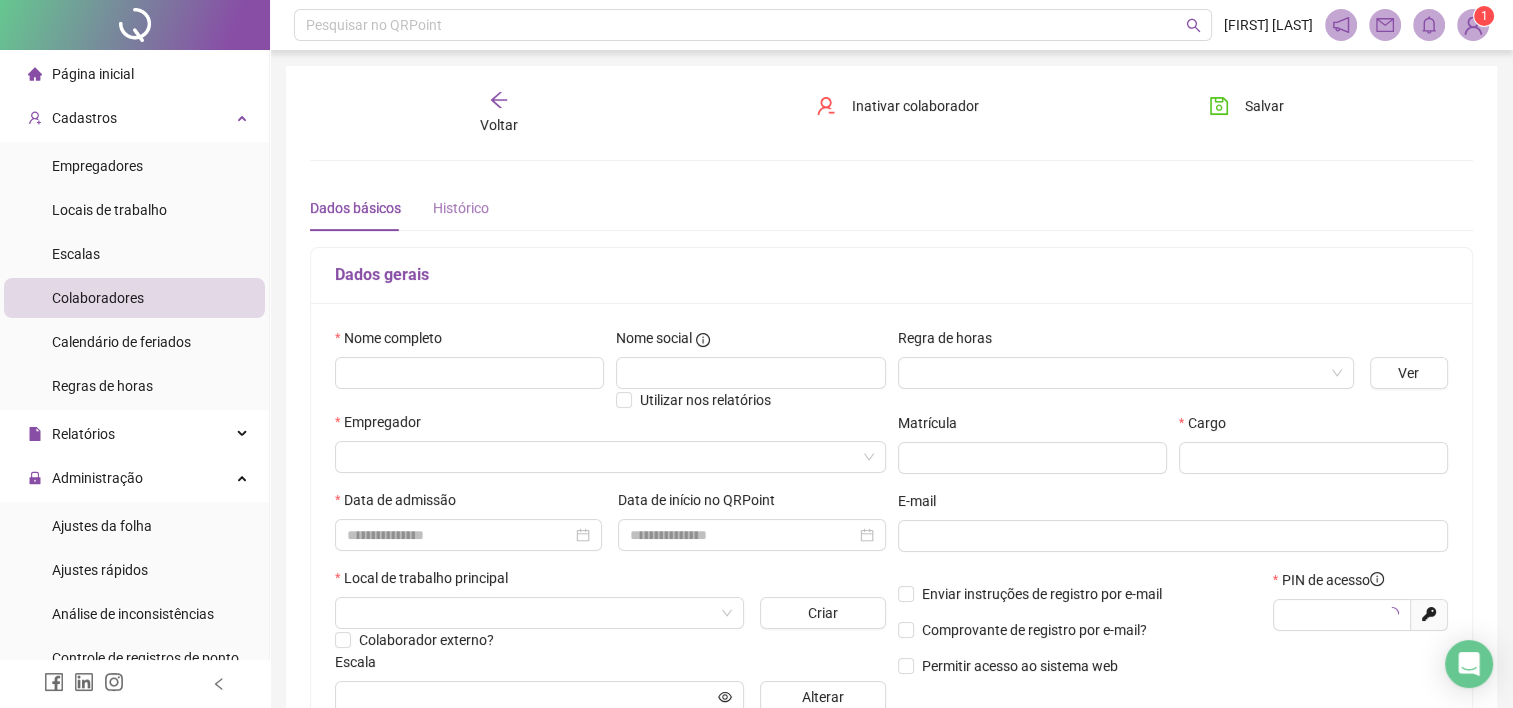 type on "*****" 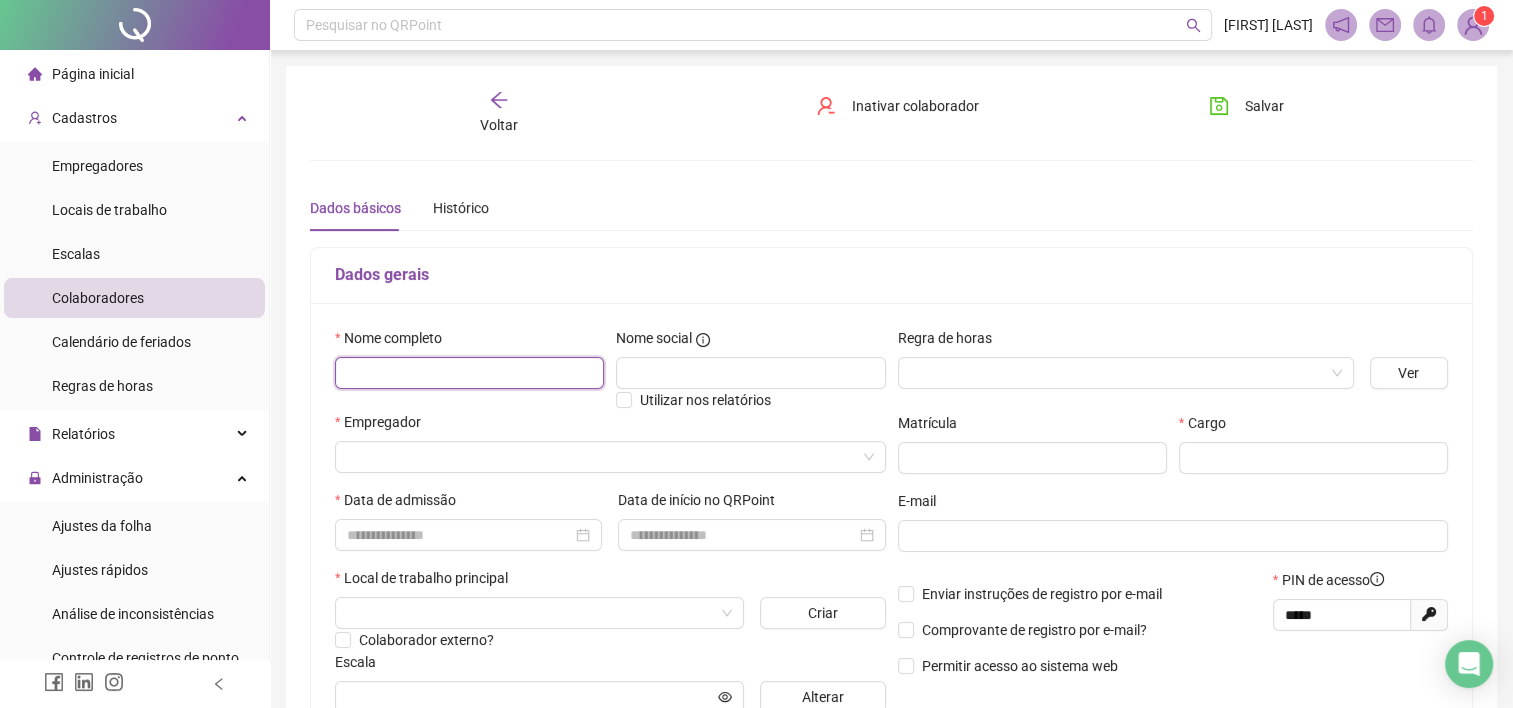 click at bounding box center [469, 373] 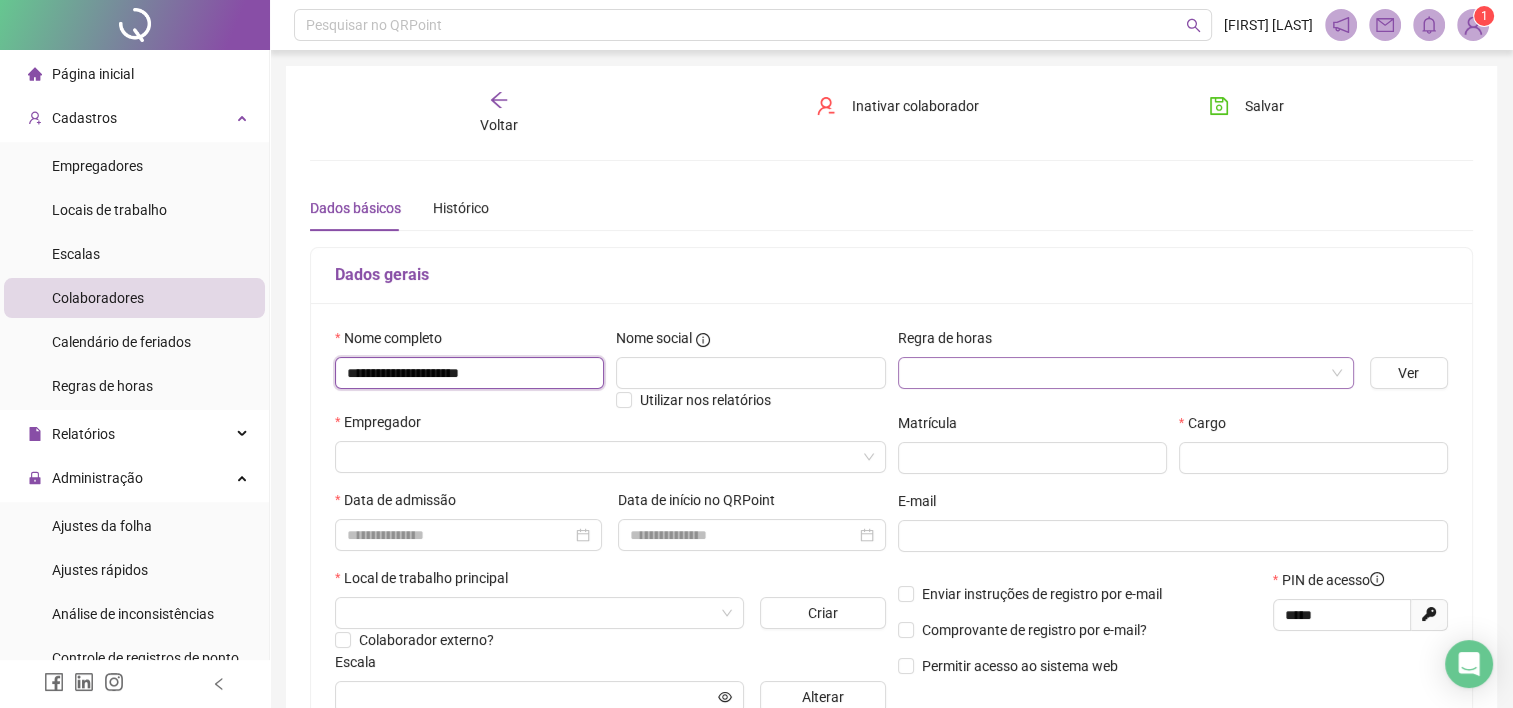 type on "**********" 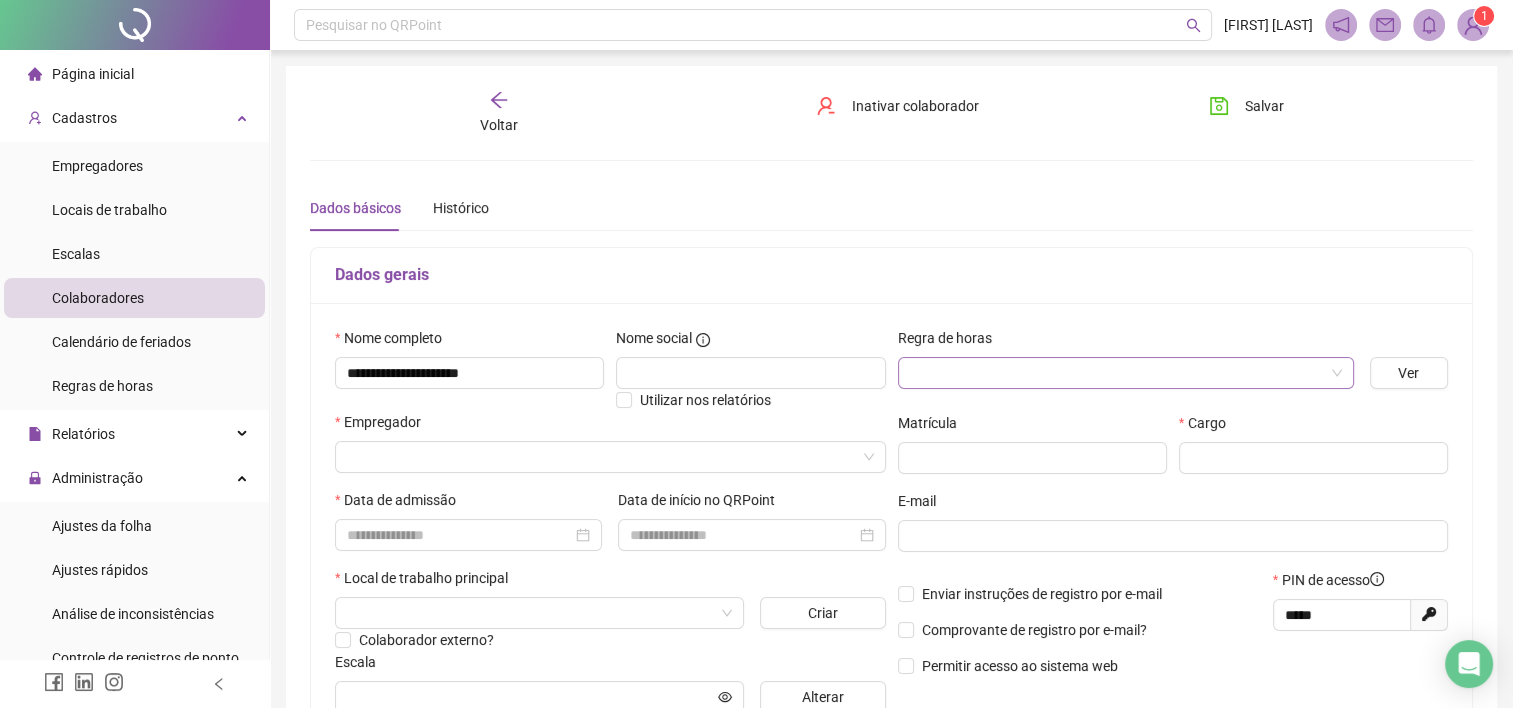 click at bounding box center (1120, 373) 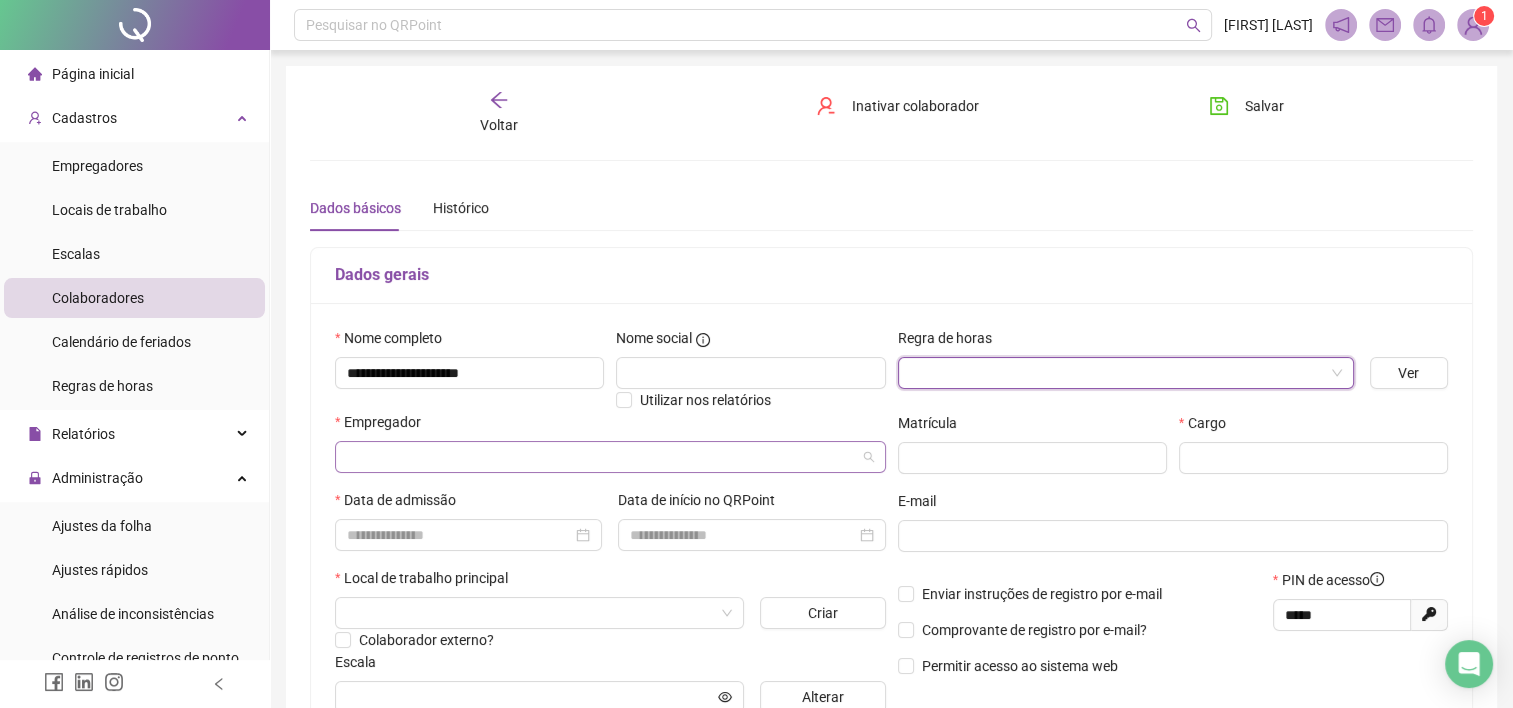 click at bounding box center [604, 457] 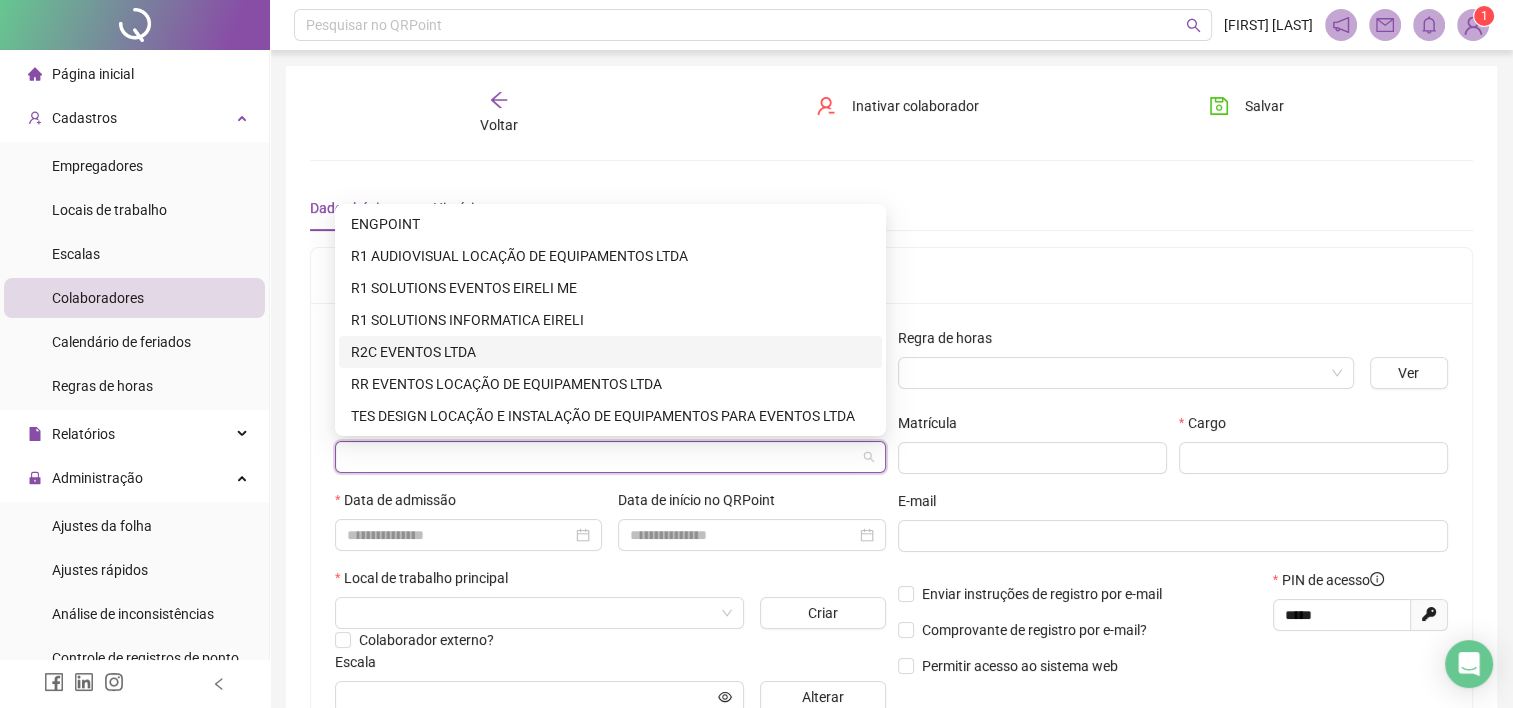click on "R2C EVENTOS LTDA" at bounding box center (610, 352) 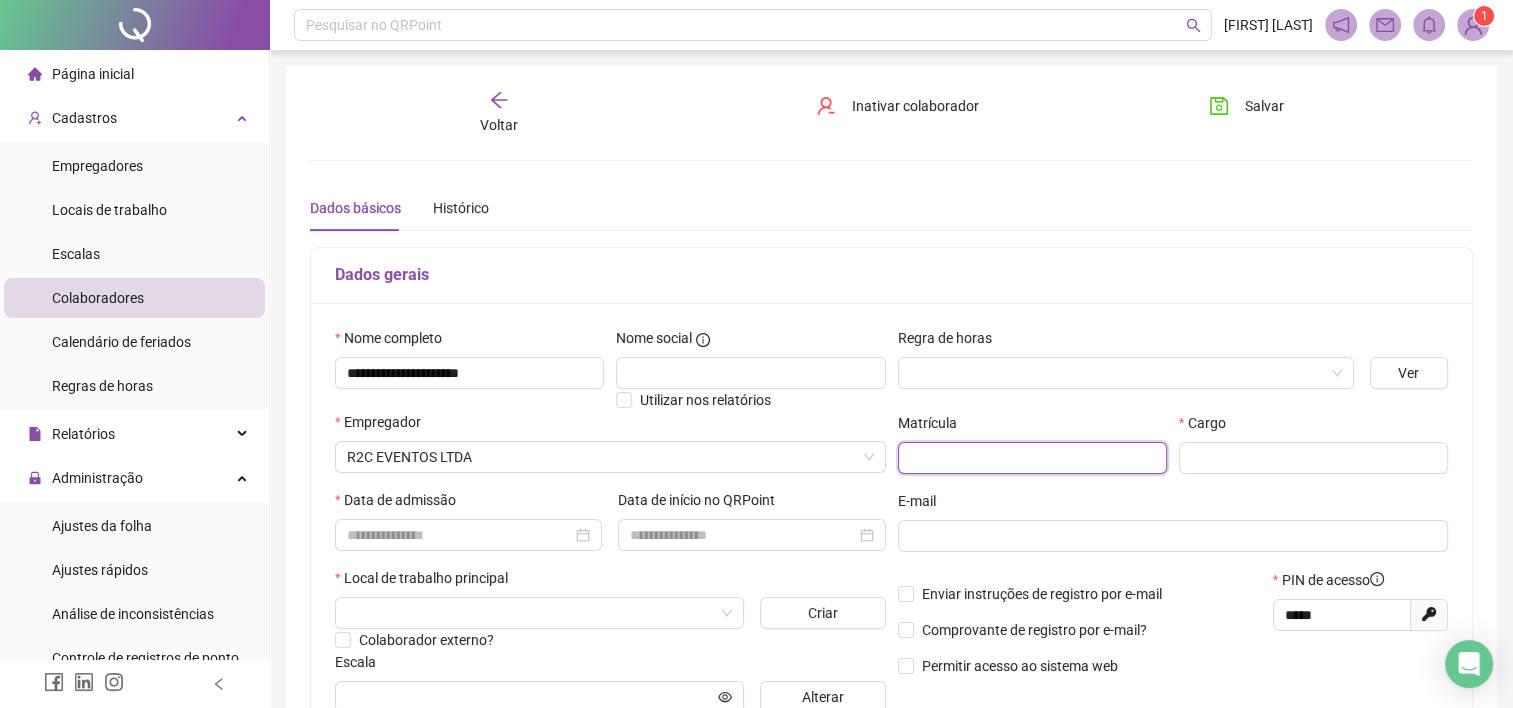 click at bounding box center (1032, 458) 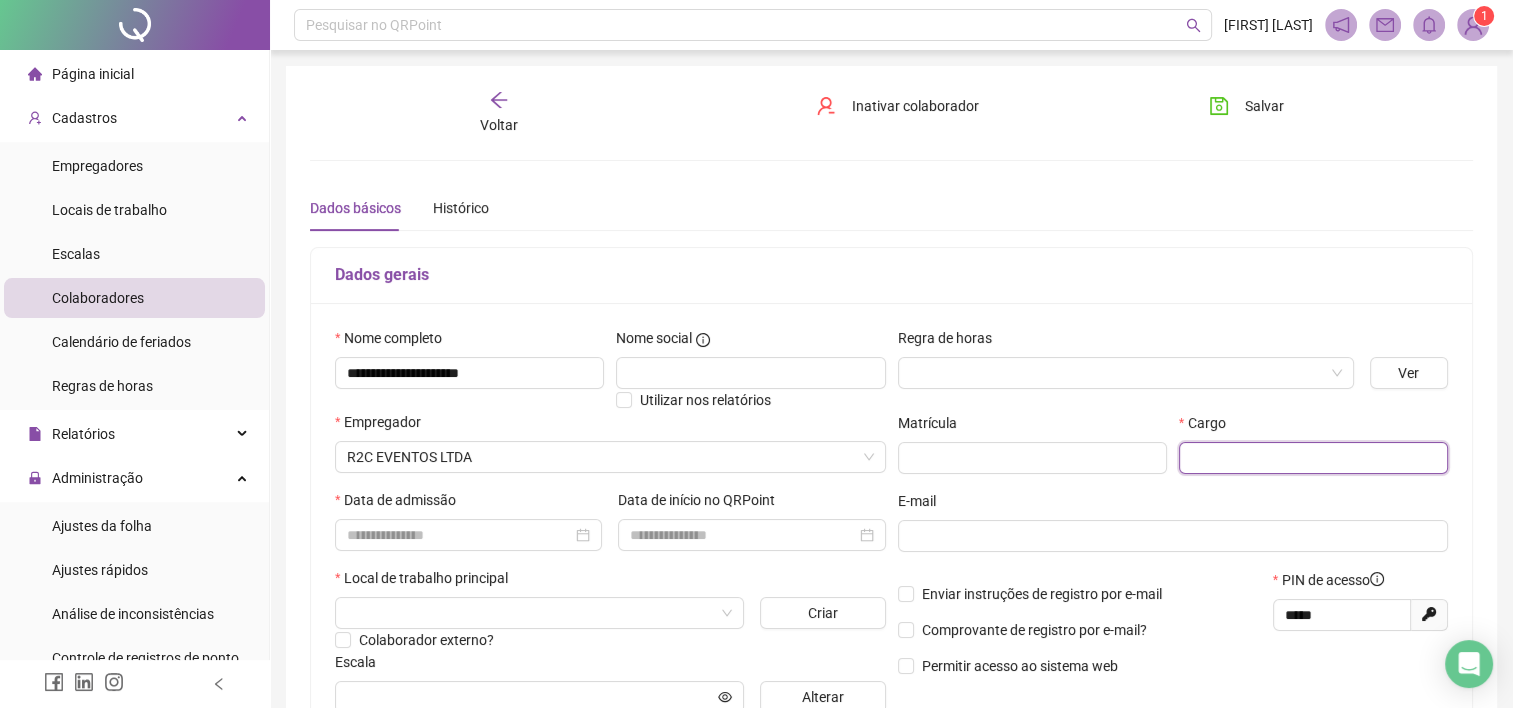 click at bounding box center (1313, 458) 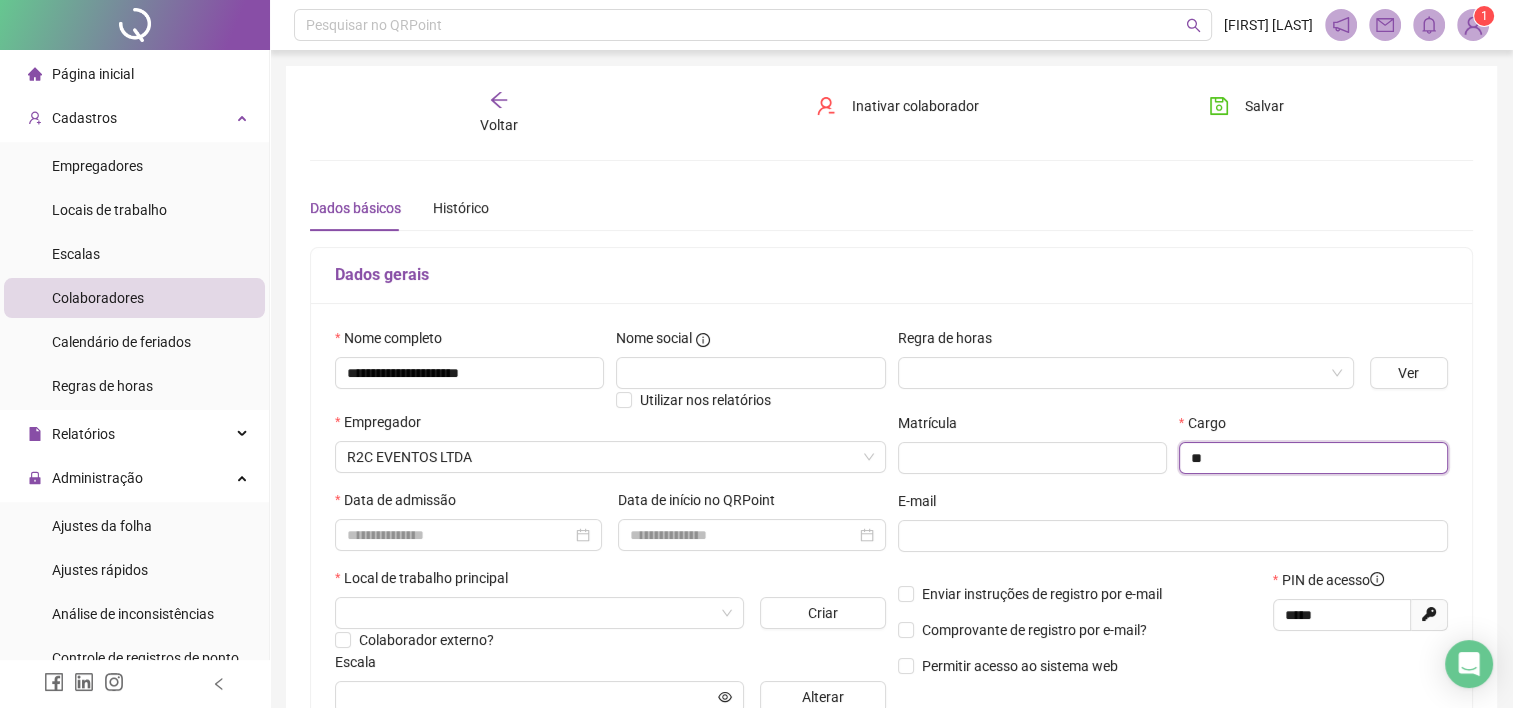 type on "*" 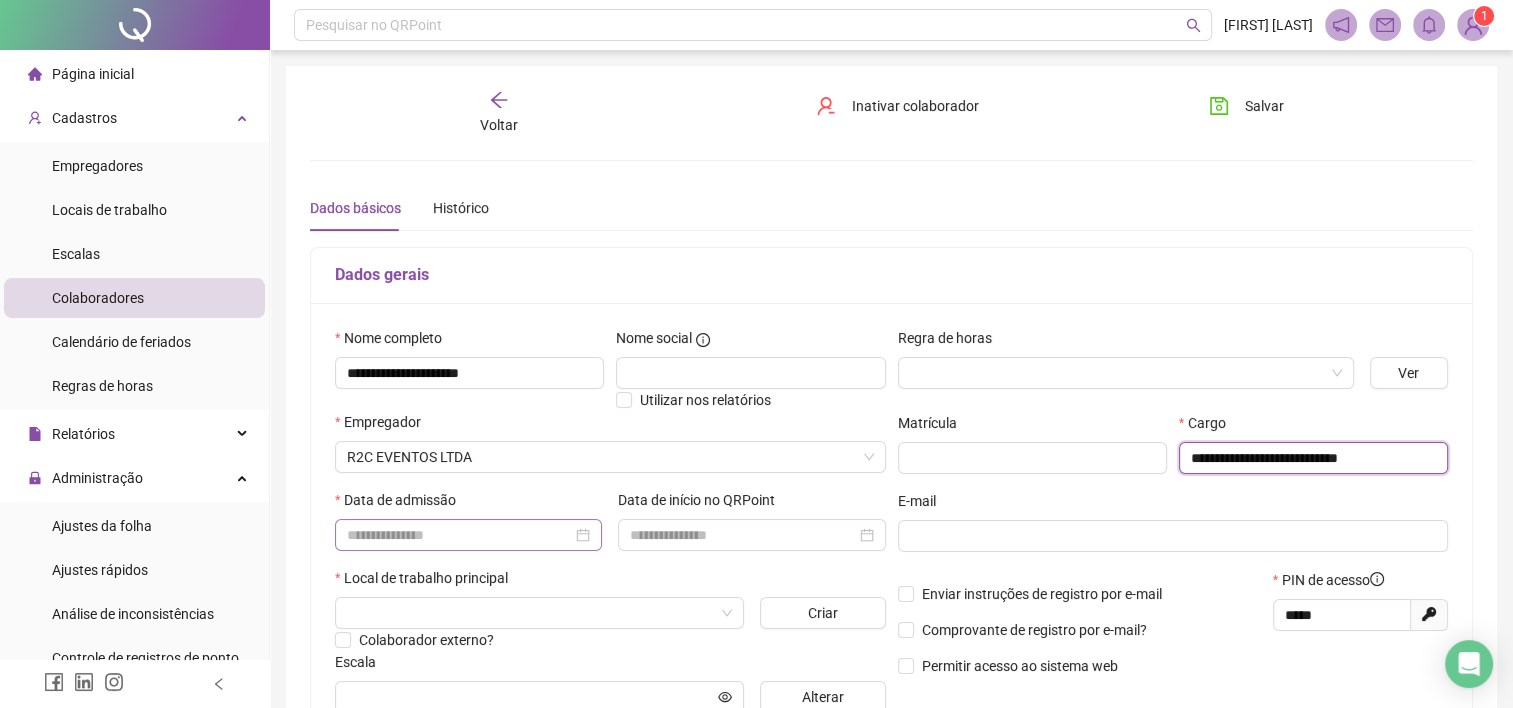 click at bounding box center [468, 535] 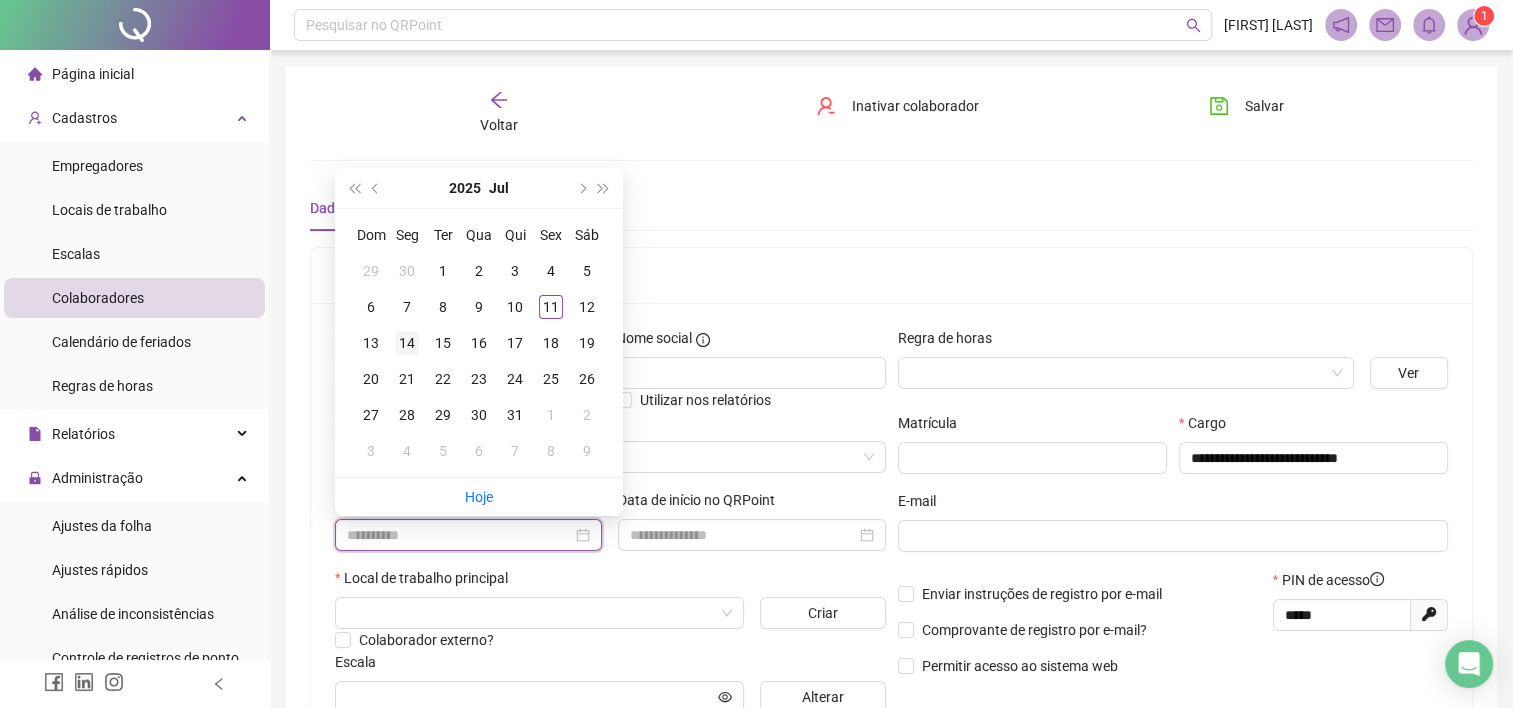 type on "**********" 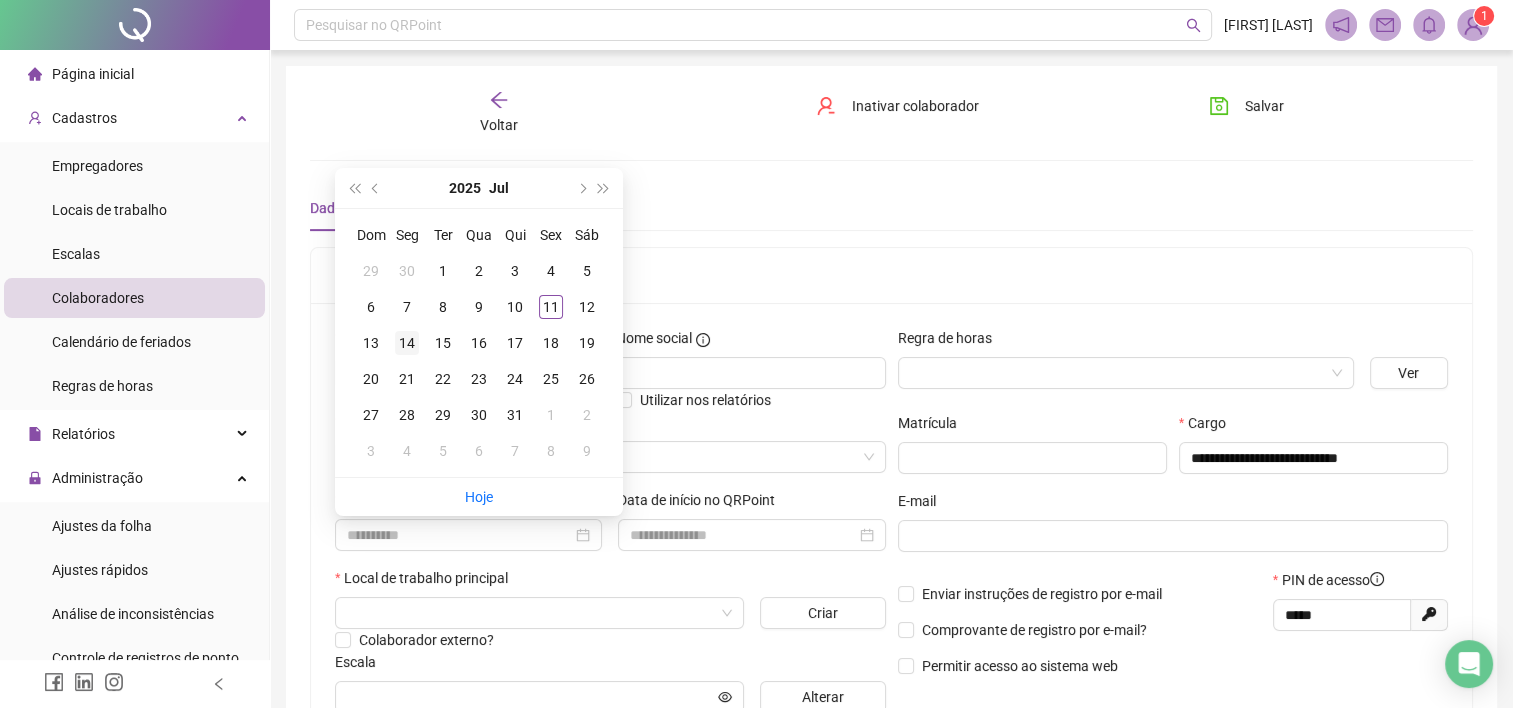 click on "14" at bounding box center (407, 343) 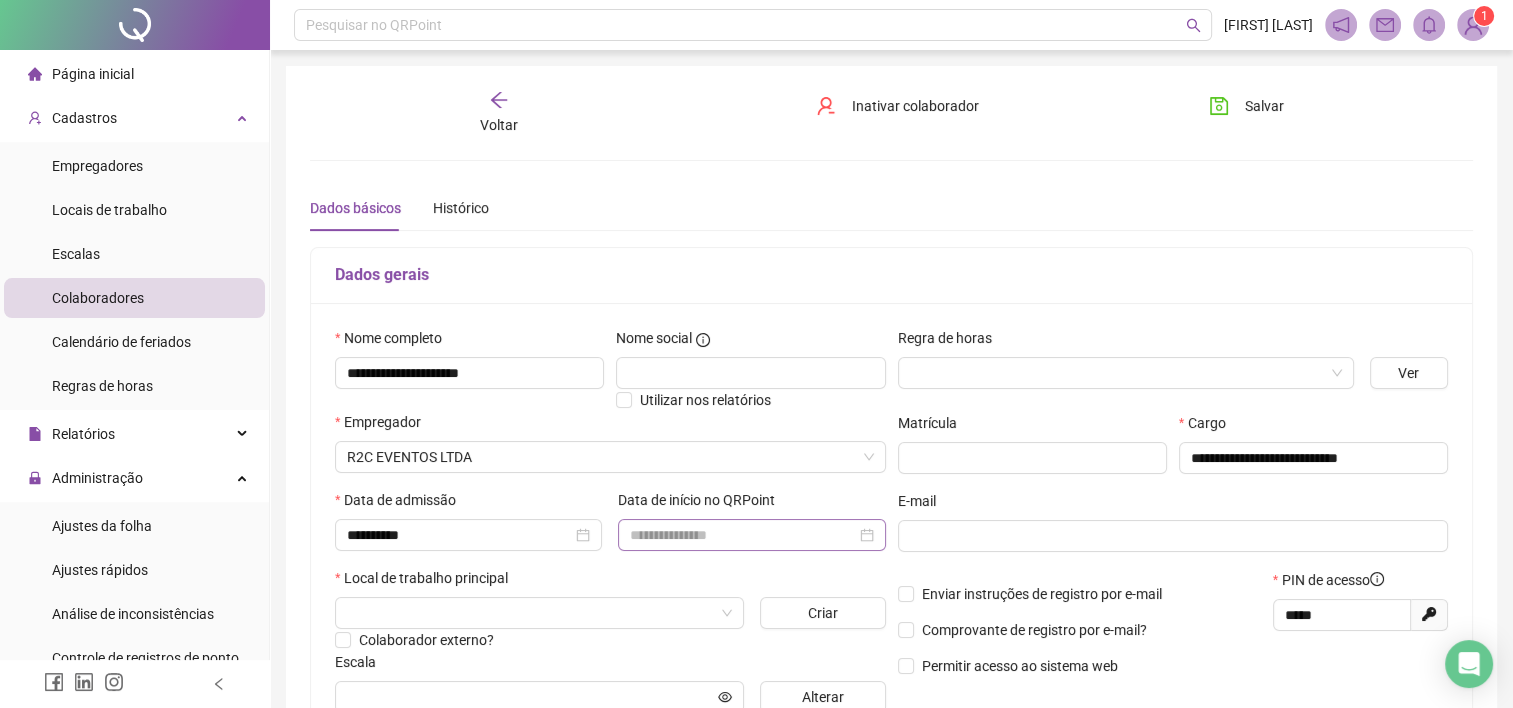 click at bounding box center (751, 535) 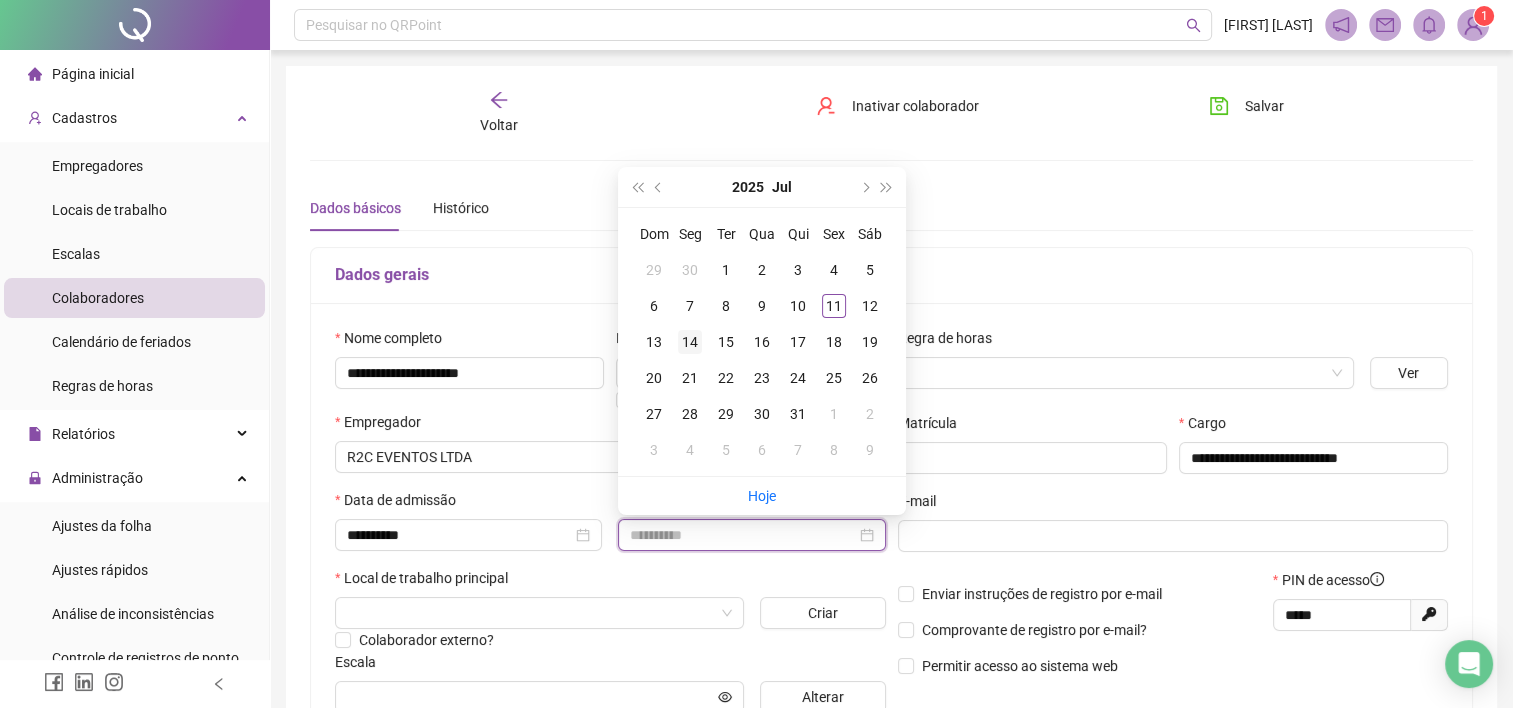 type on "**********" 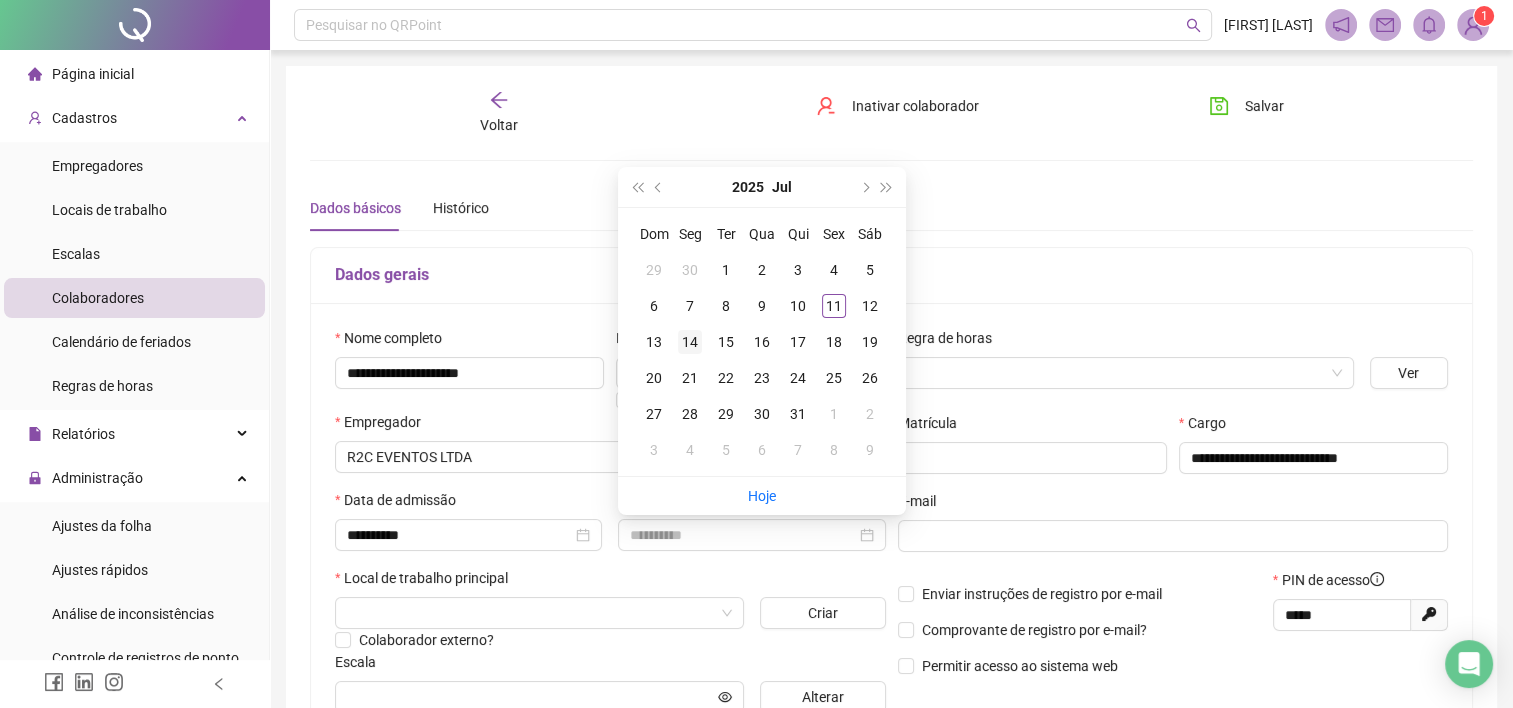 click on "14" at bounding box center [690, 342] 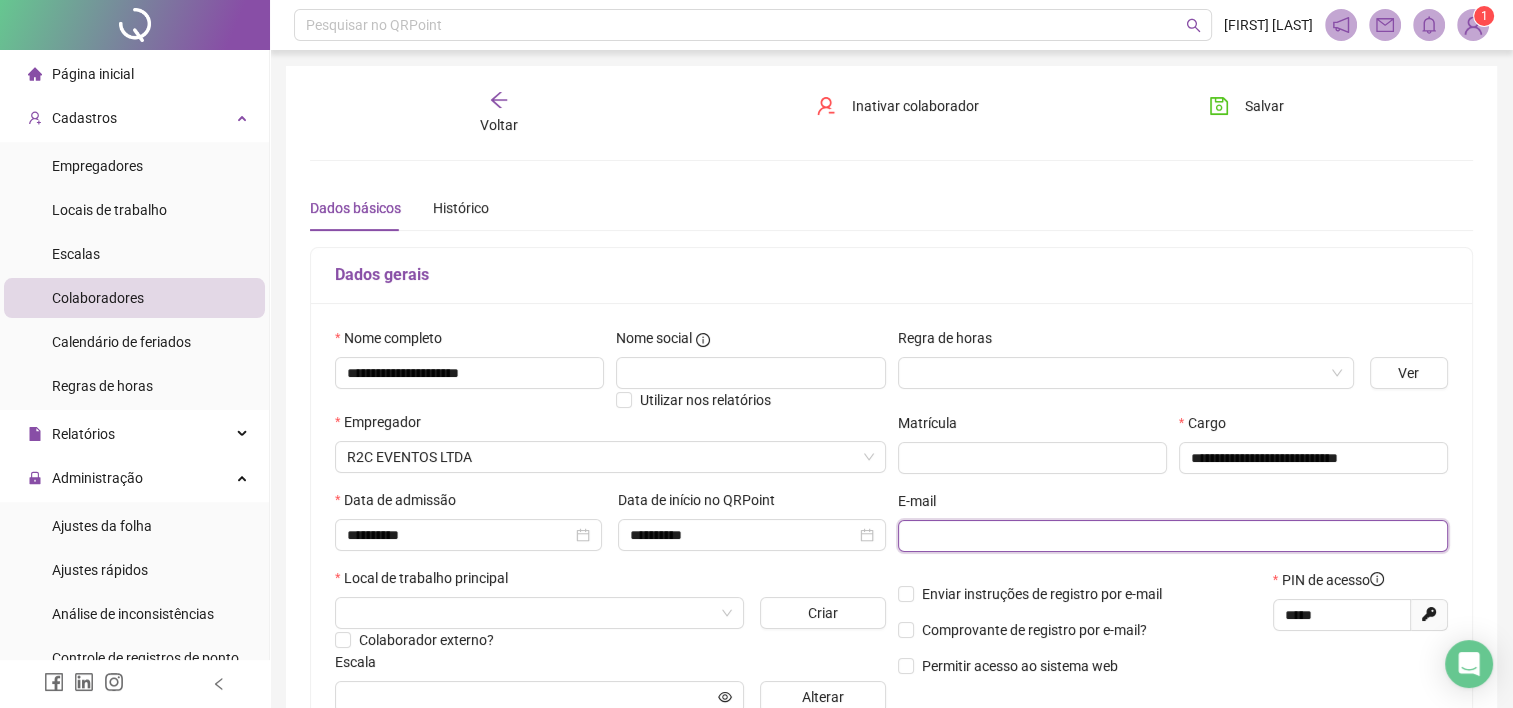 click at bounding box center (1171, 536) 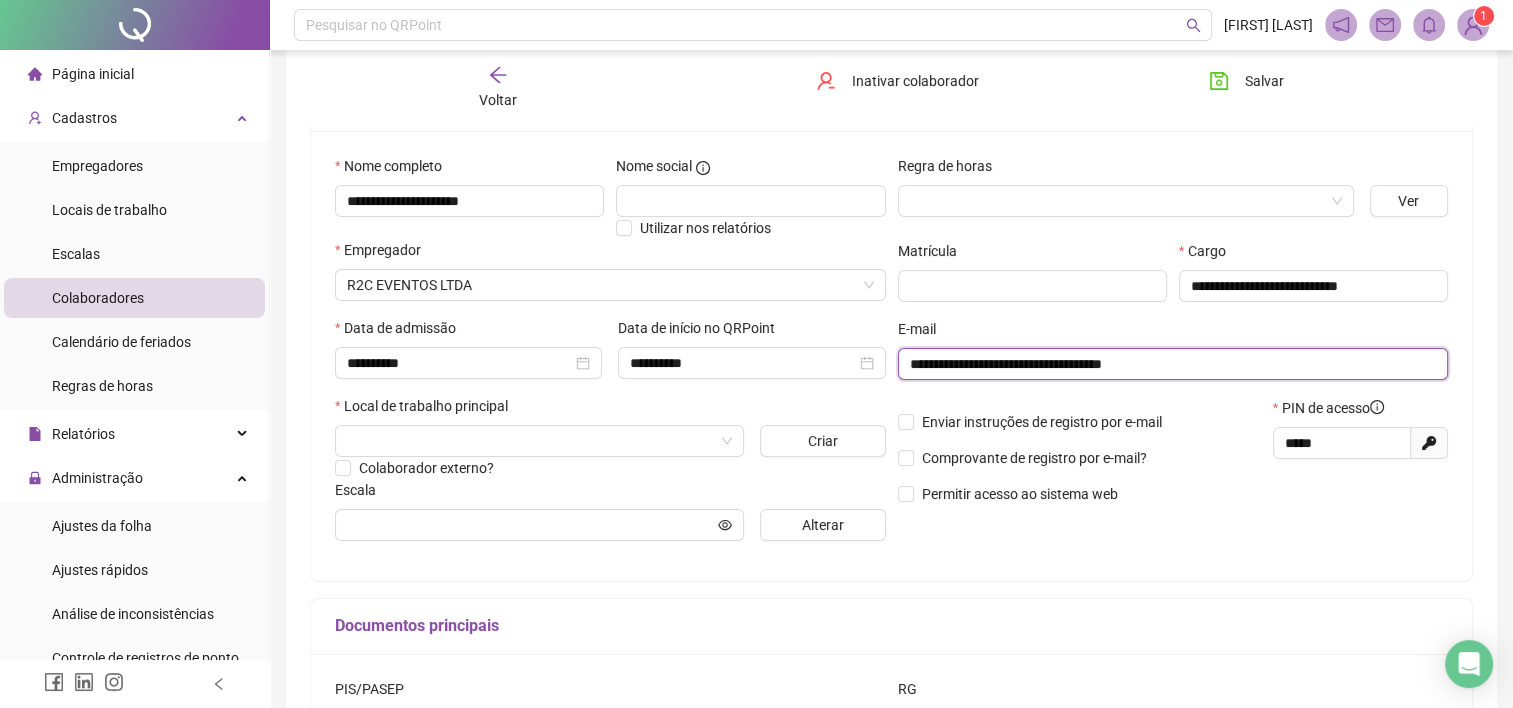 scroll, scrollTop: 200, scrollLeft: 0, axis: vertical 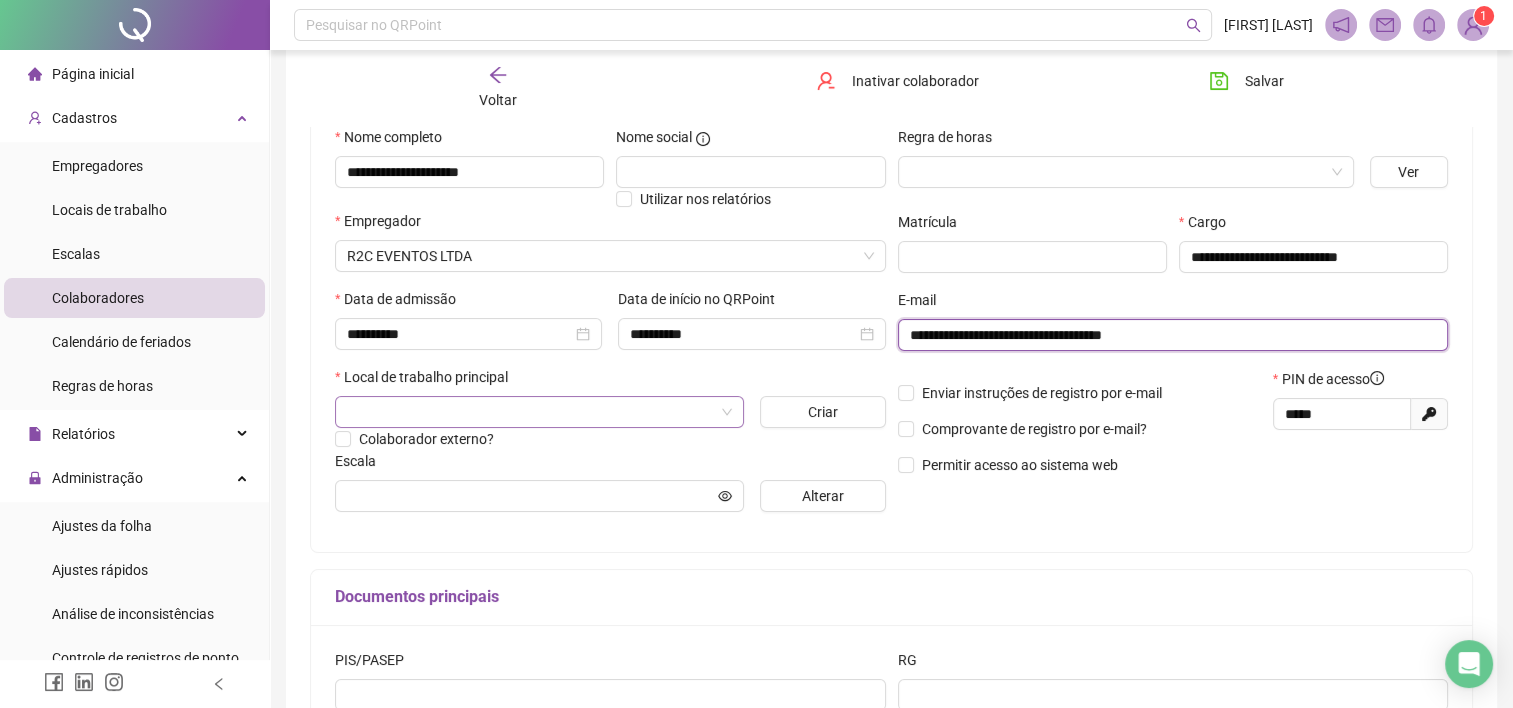 type on "**********" 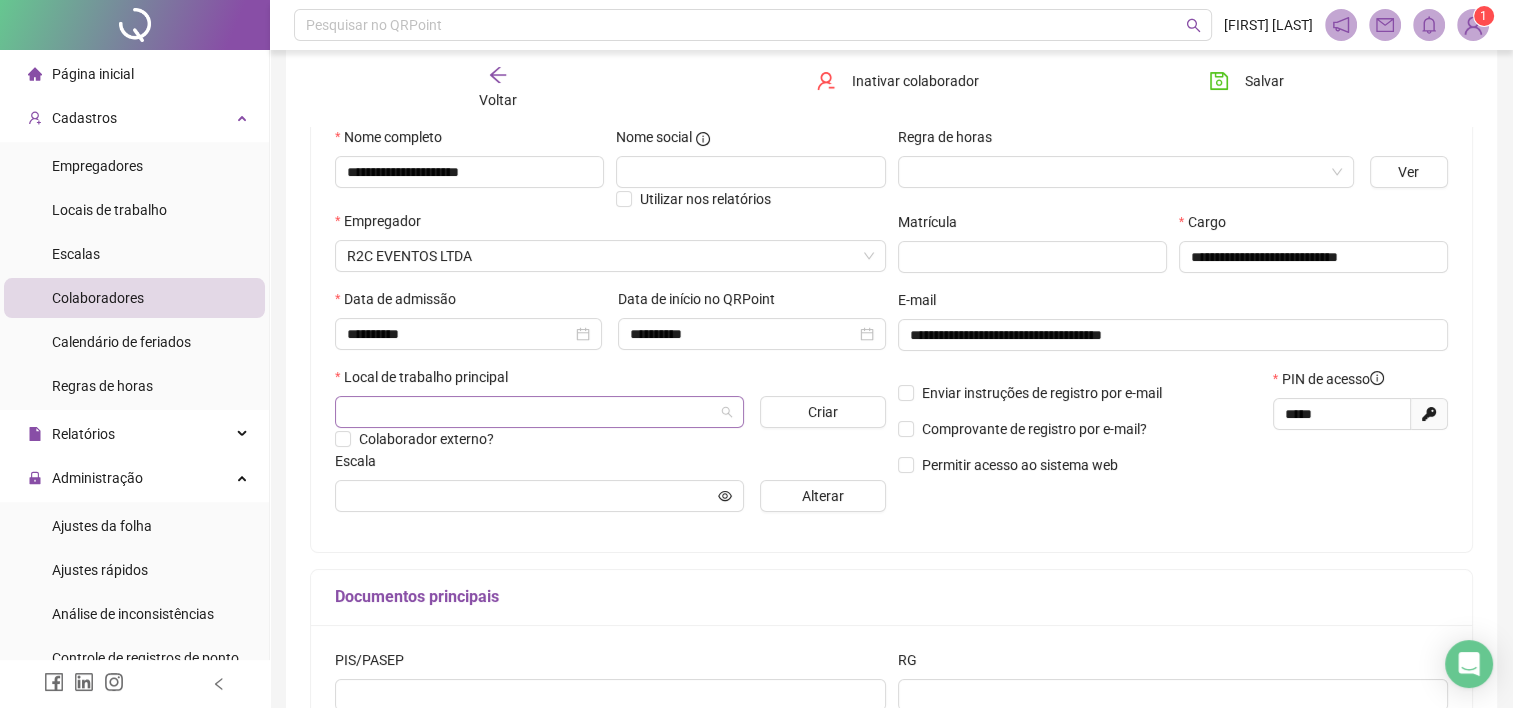 click at bounding box center (533, 412) 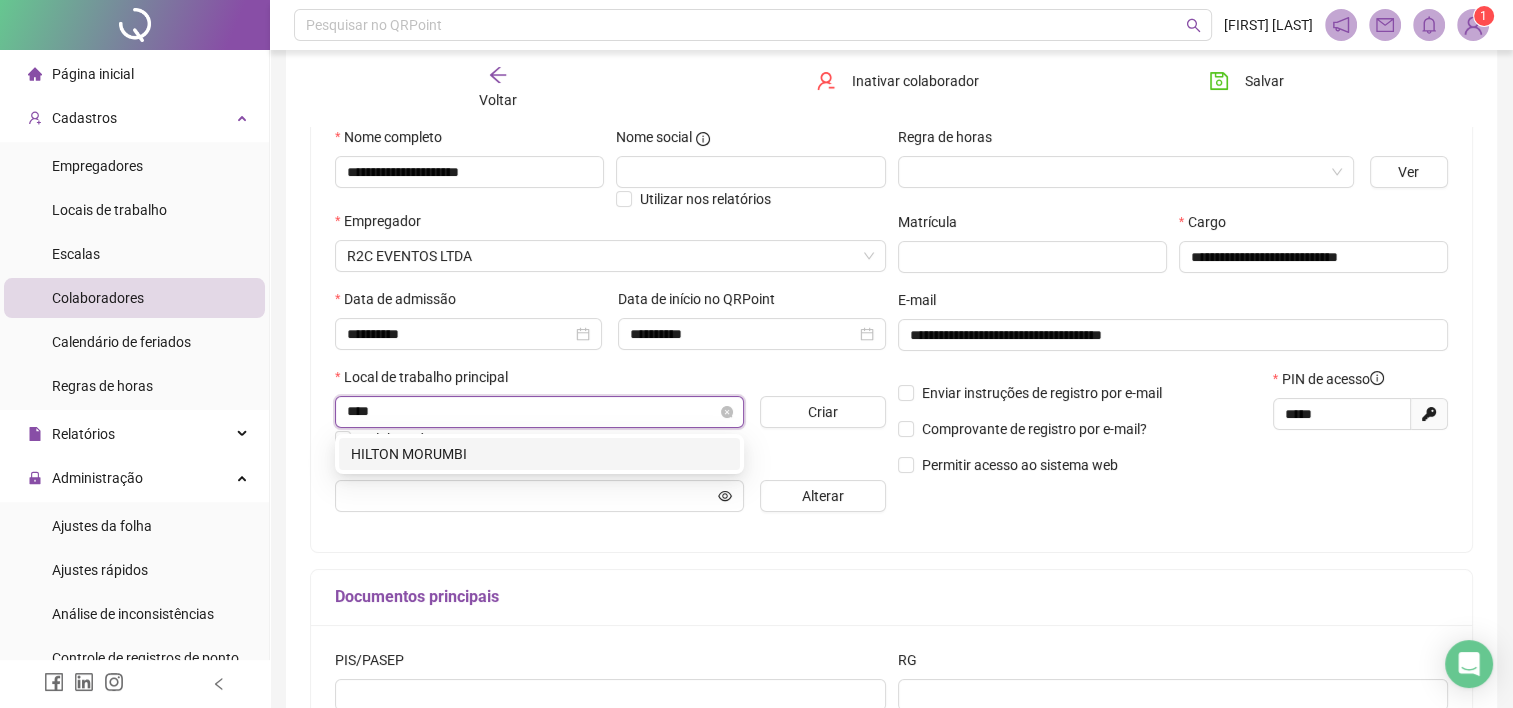 type on "*****" 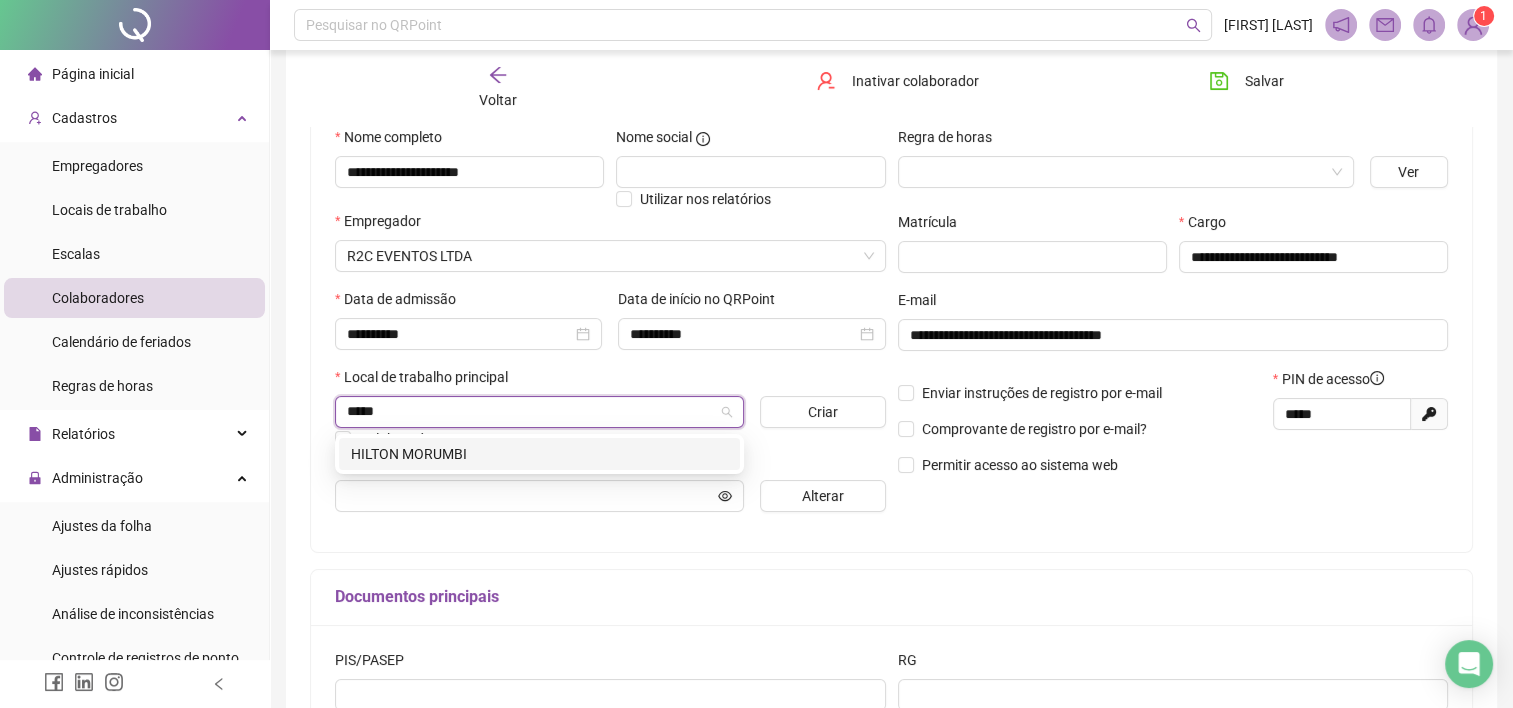 click on "HILTON MORUMBI" at bounding box center [539, 454] 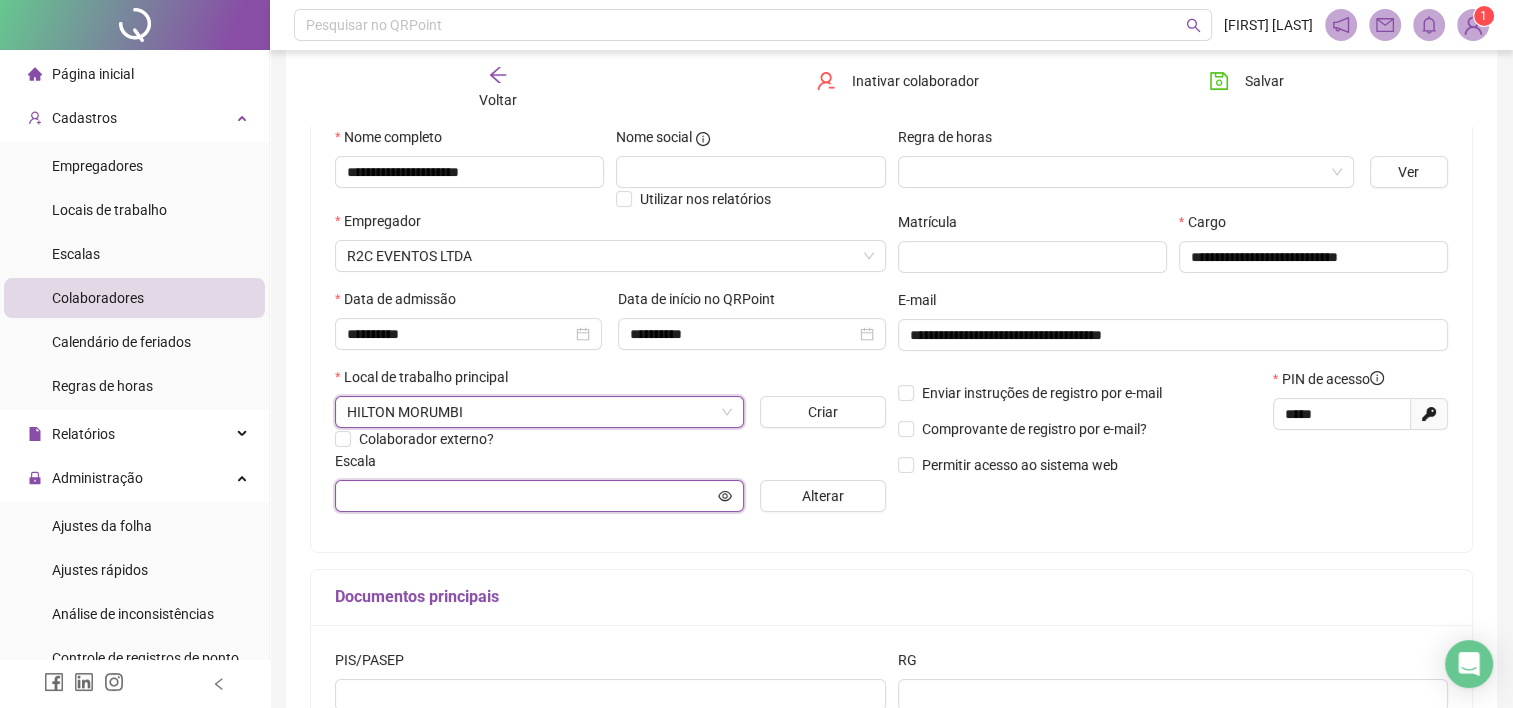 click at bounding box center (530, 496) 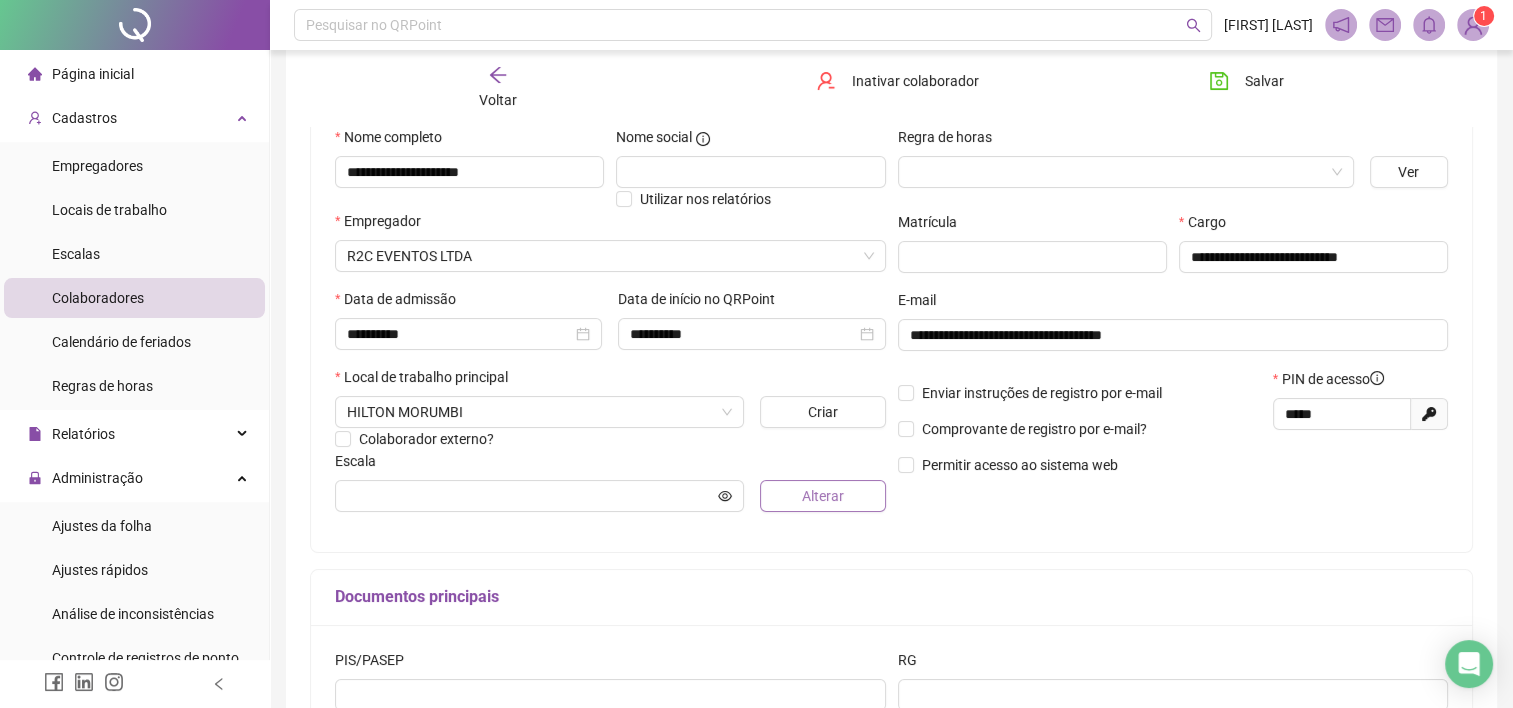 click on "Alterar" at bounding box center (823, 496) 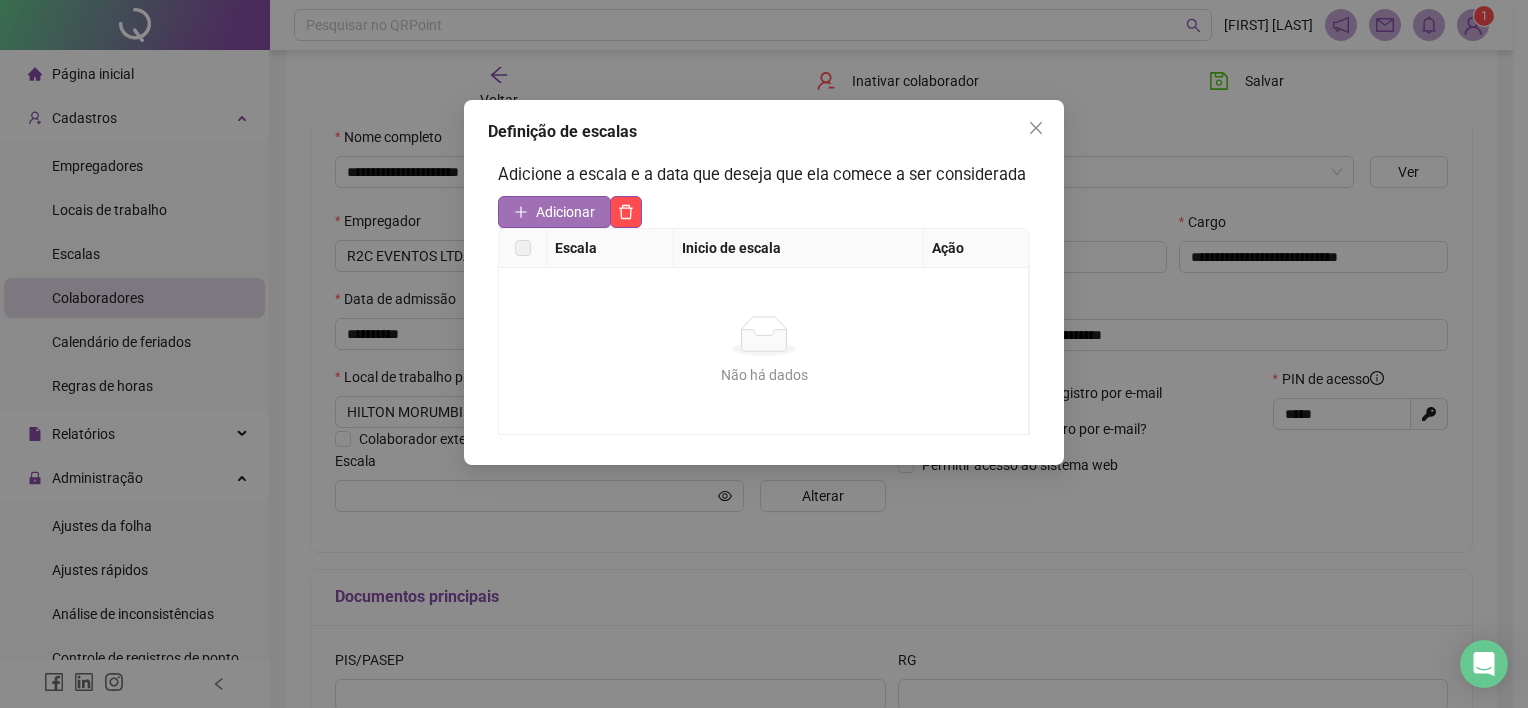 click on "Adicionar" at bounding box center [565, 212] 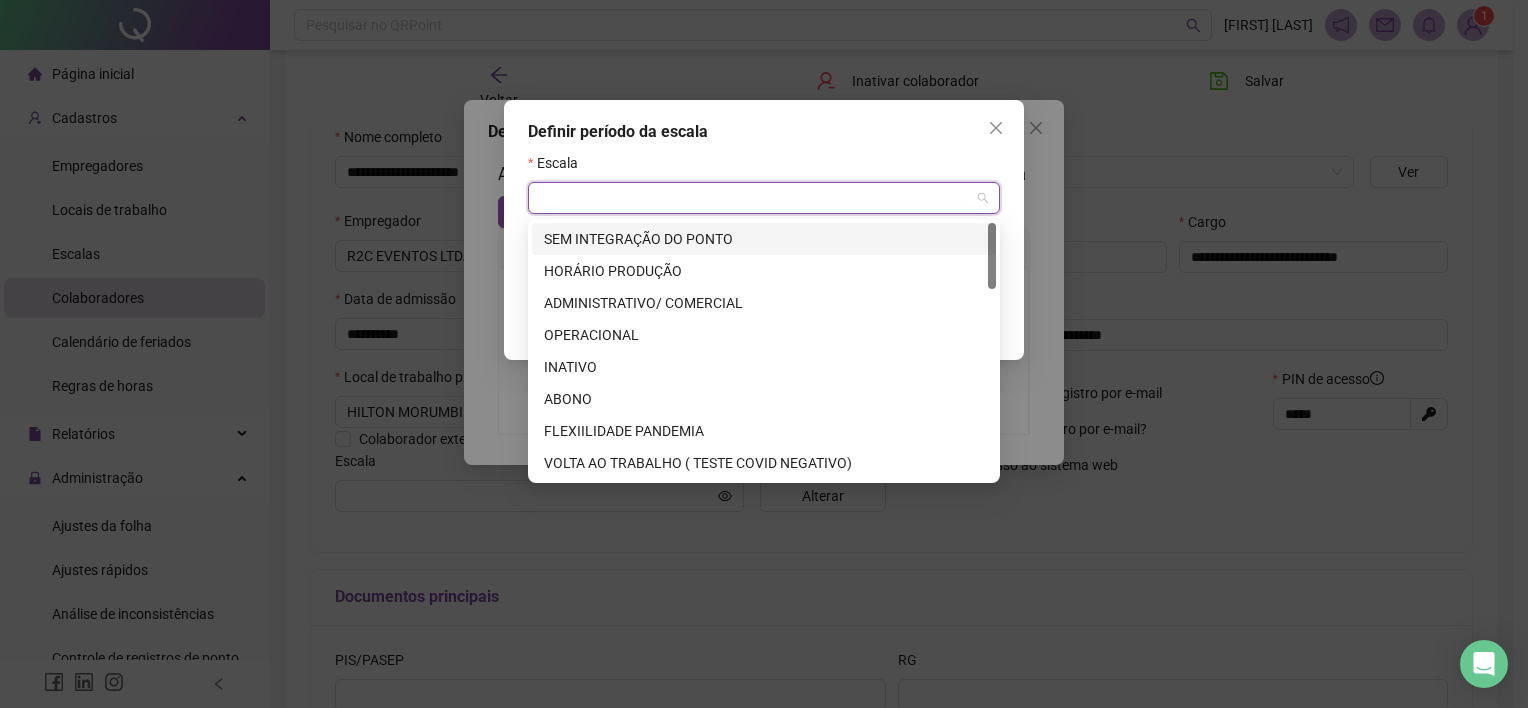 click at bounding box center (758, 198) 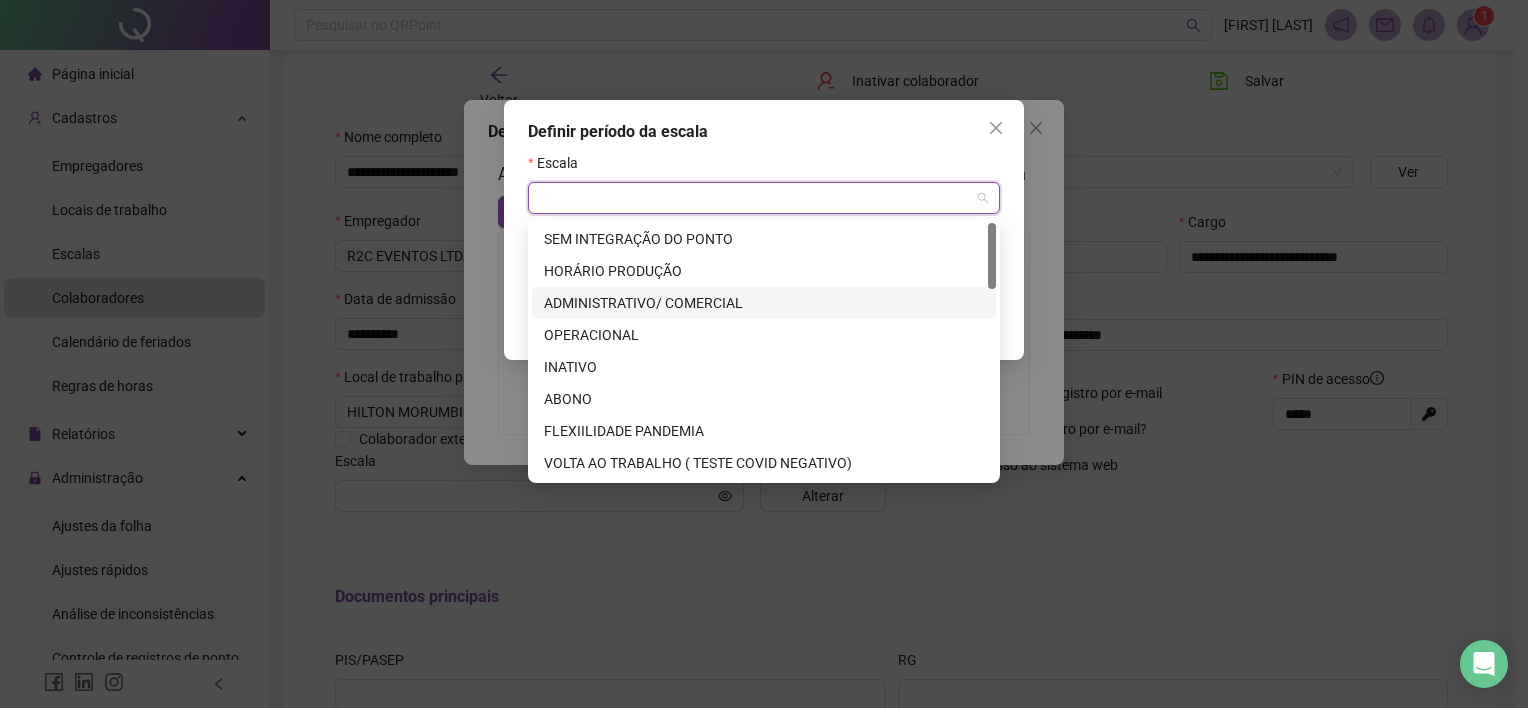 click on "ADMINISTRATIVO/ COMERCIAL" at bounding box center [764, 303] 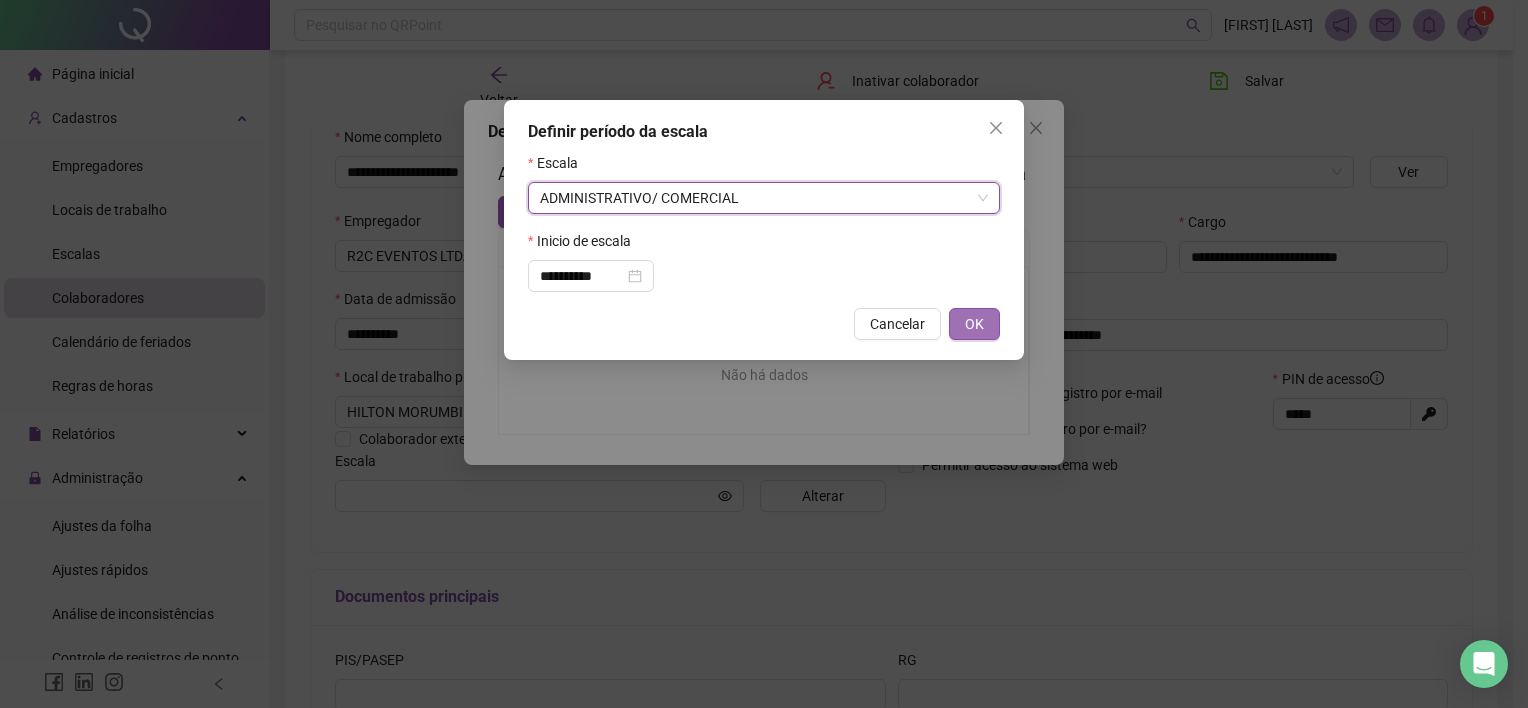 click on "OK" at bounding box center (974, 324) 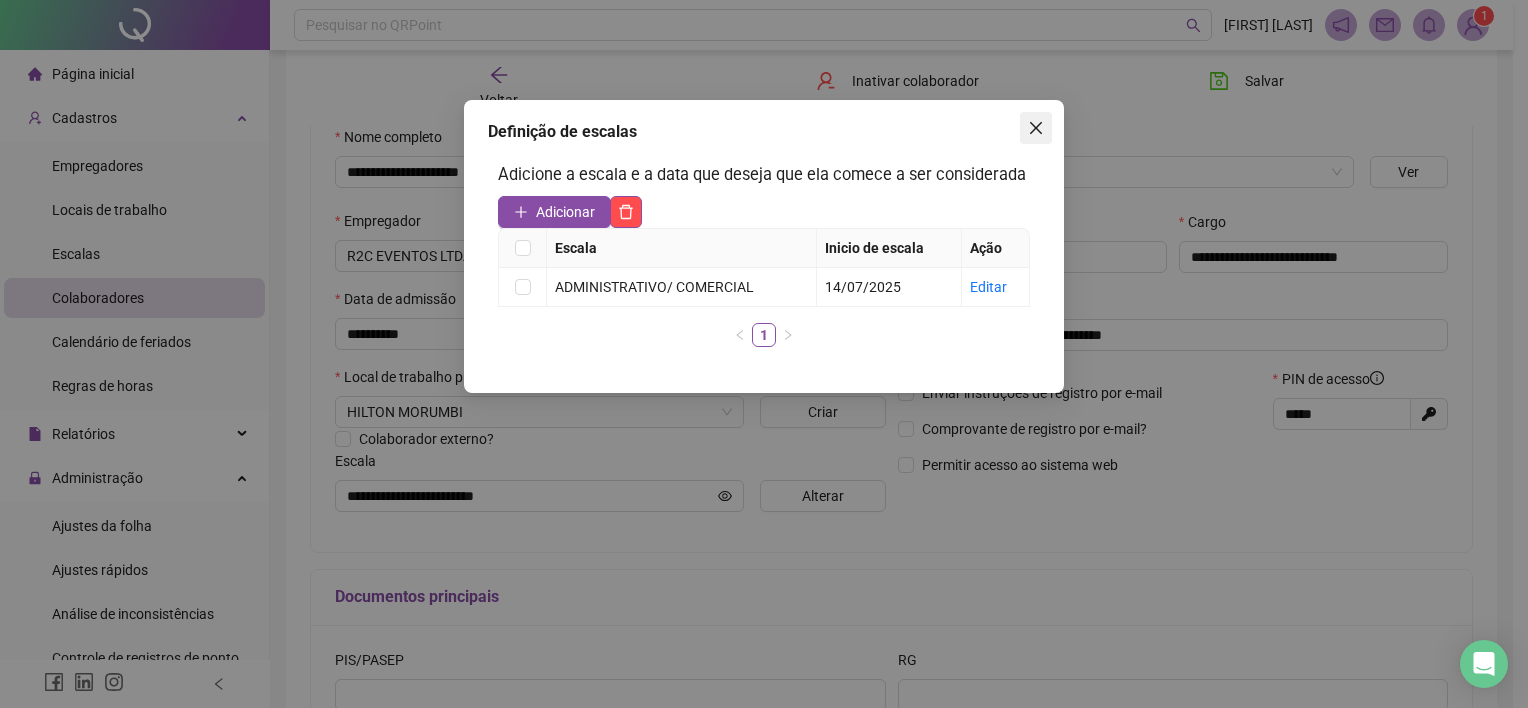click 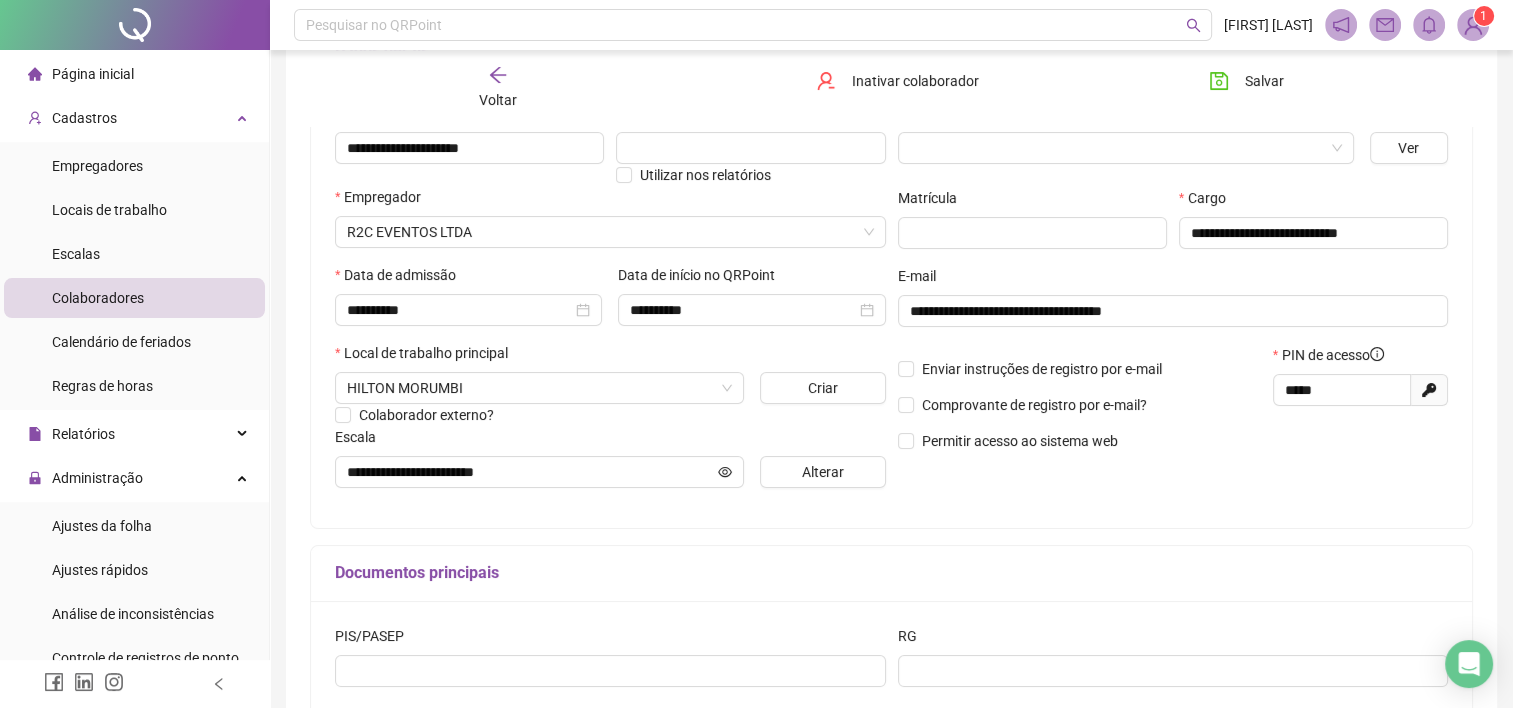 scroll, scrollTop: 100, scrollLeft: 0, axis: vertical 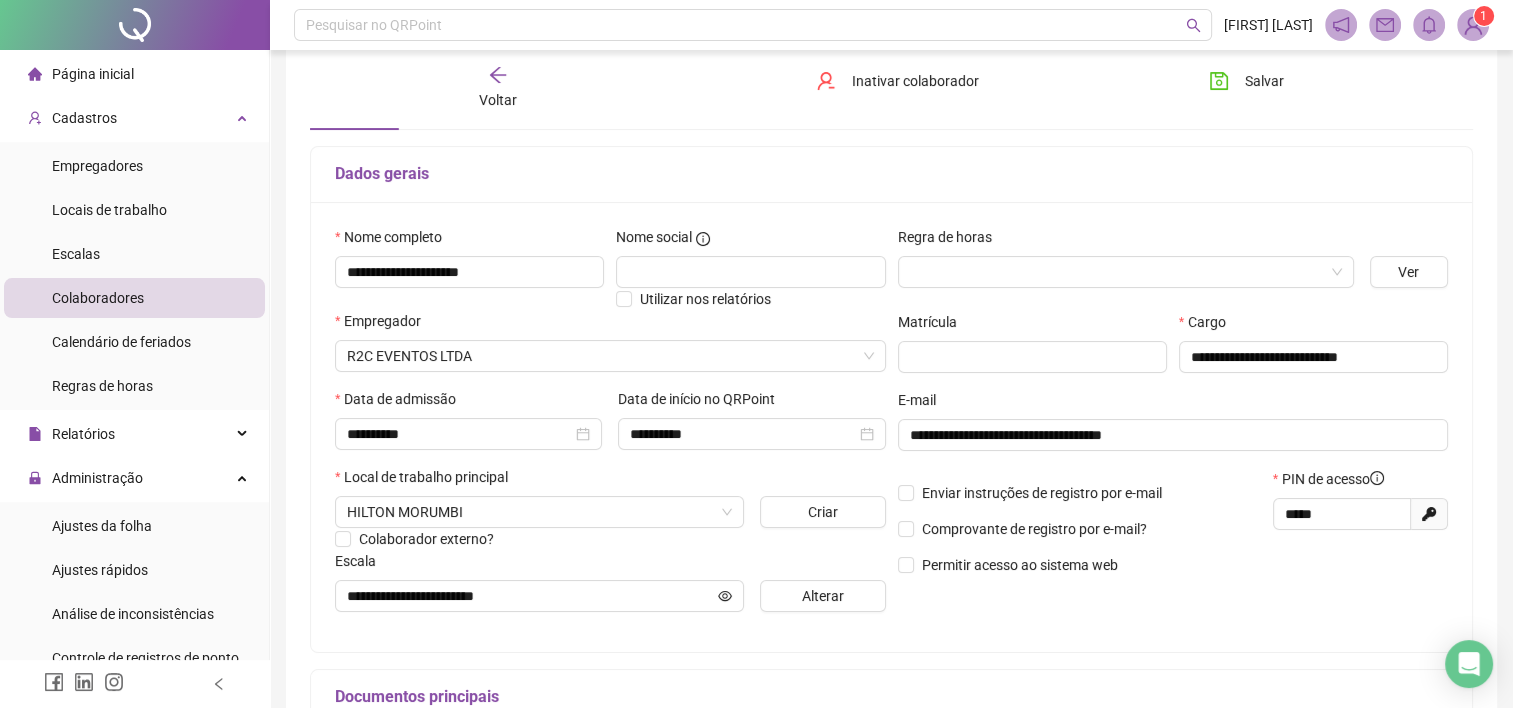click 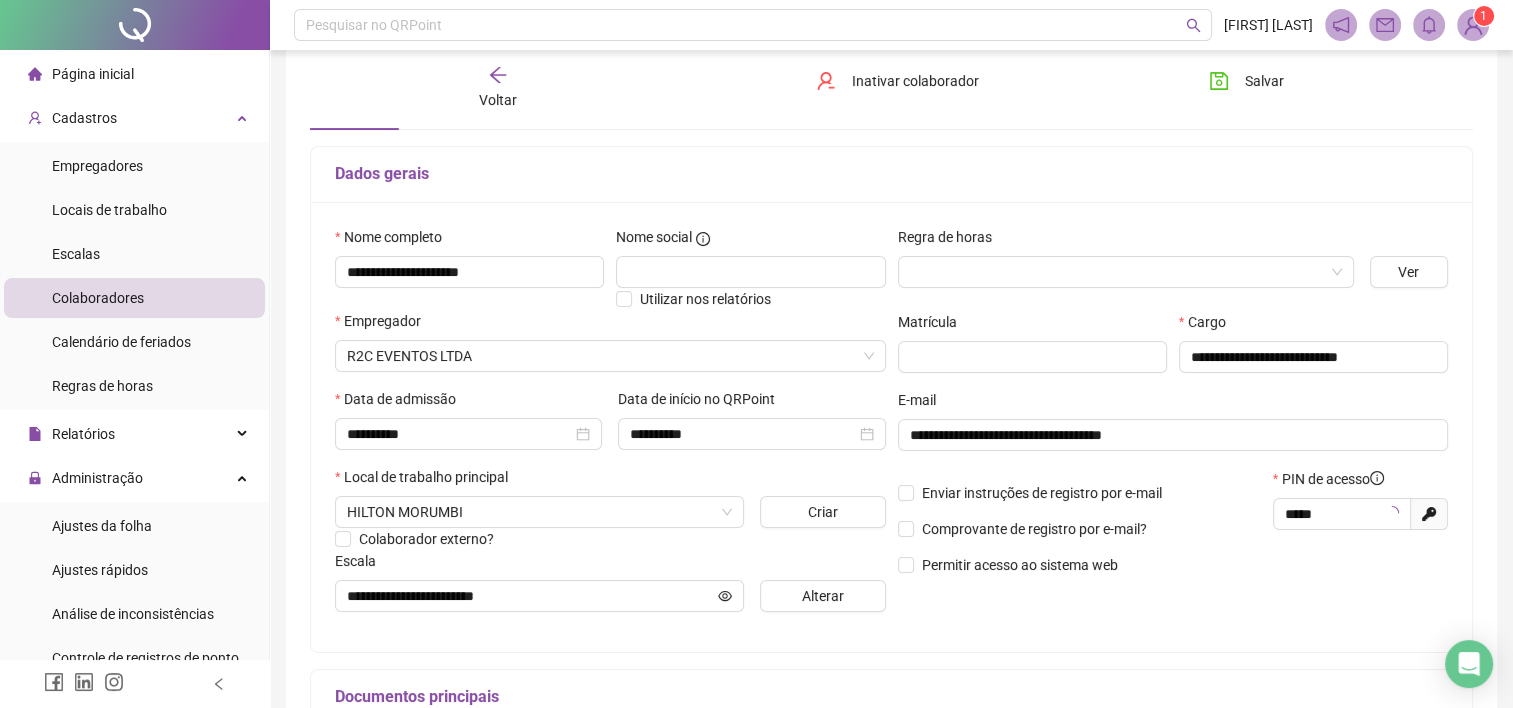 type on "*****" 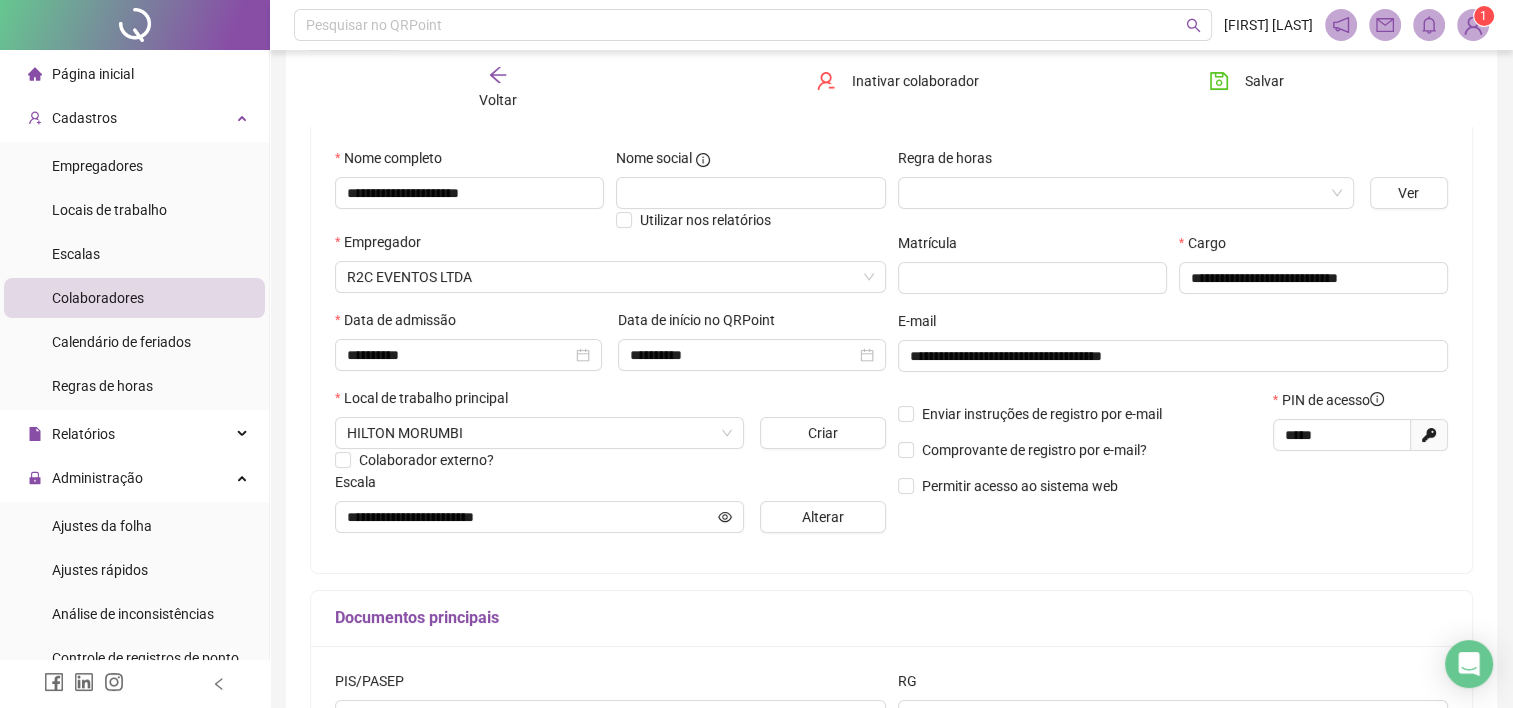 scroll, scrollTop: 432, scrollLeft: 0, axis: vertical 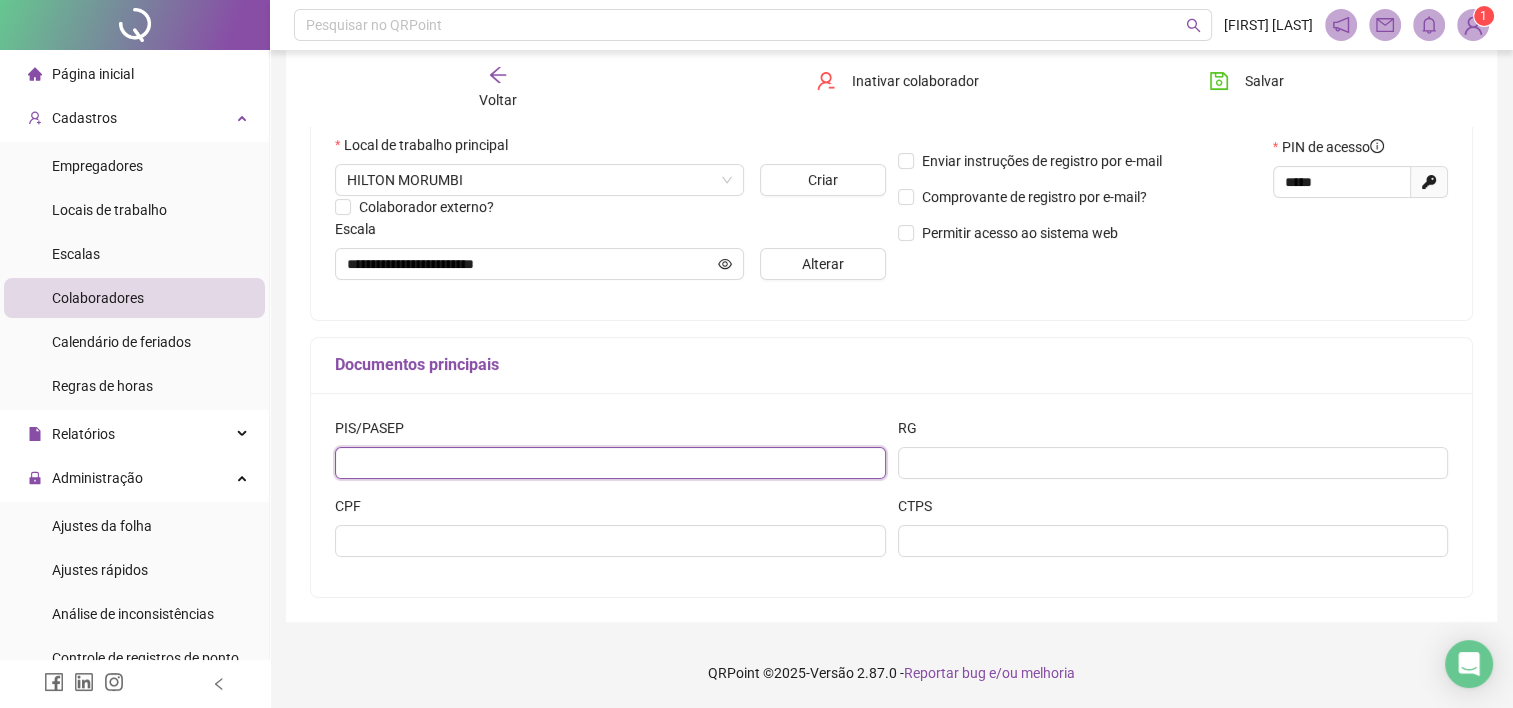 click at bounding box center (610, 463) 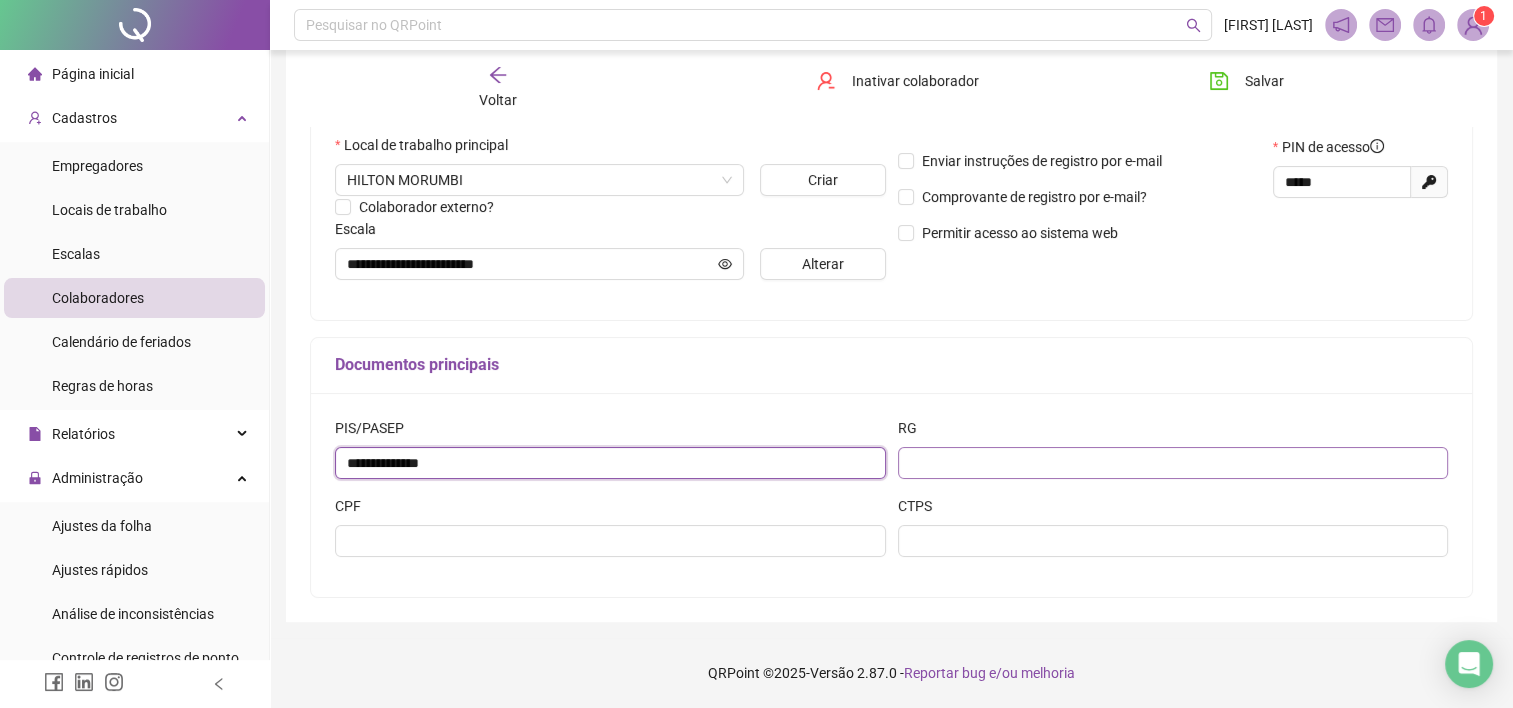 type on "**********" 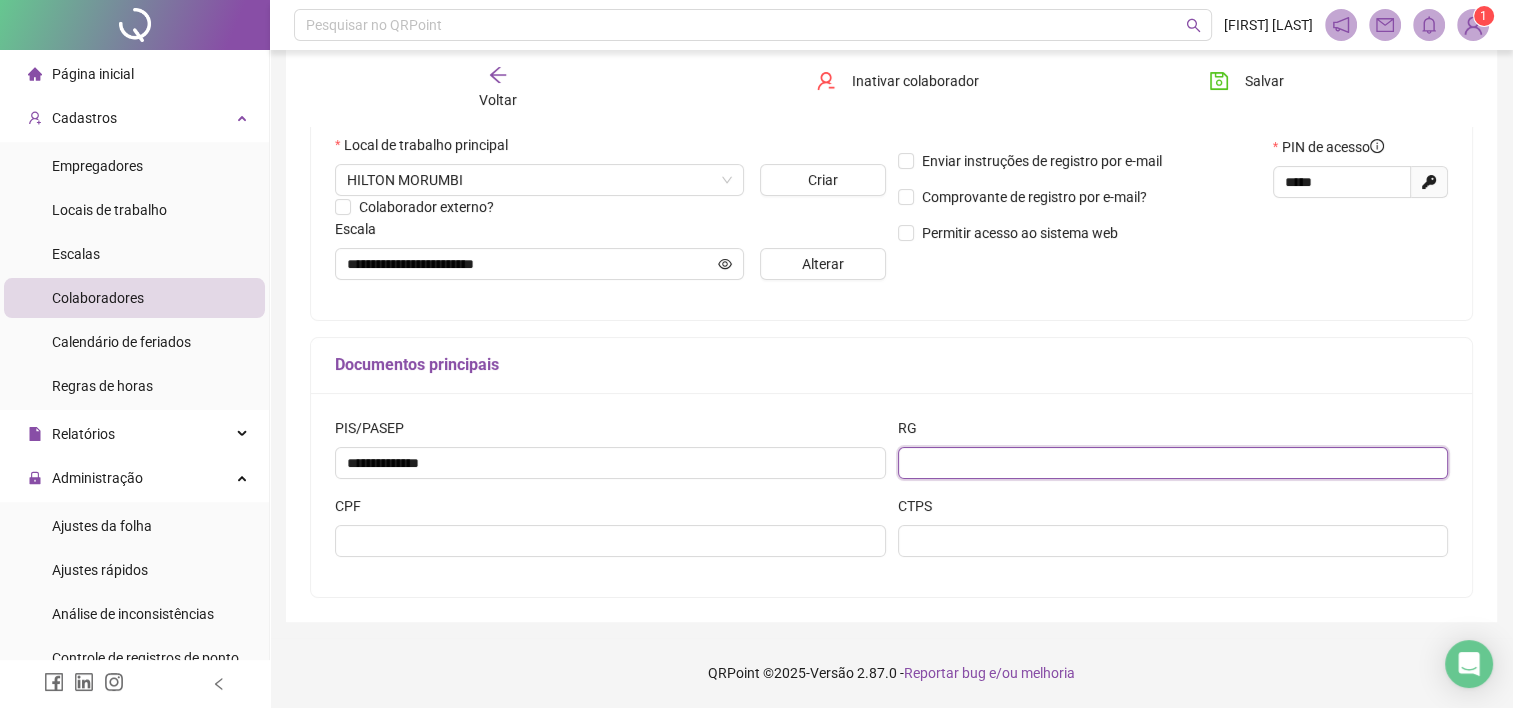 click at bounding box center [1173, 463] 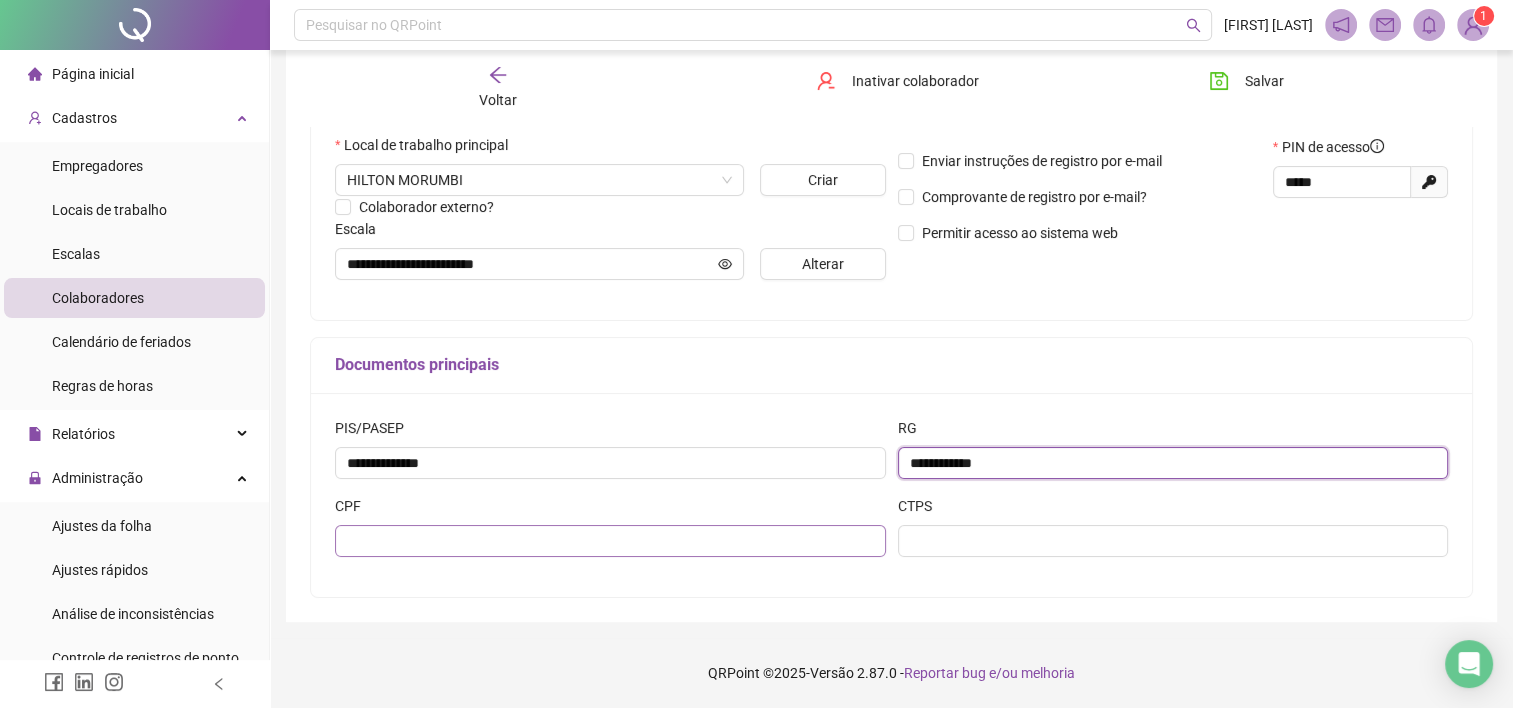 type on "**********" 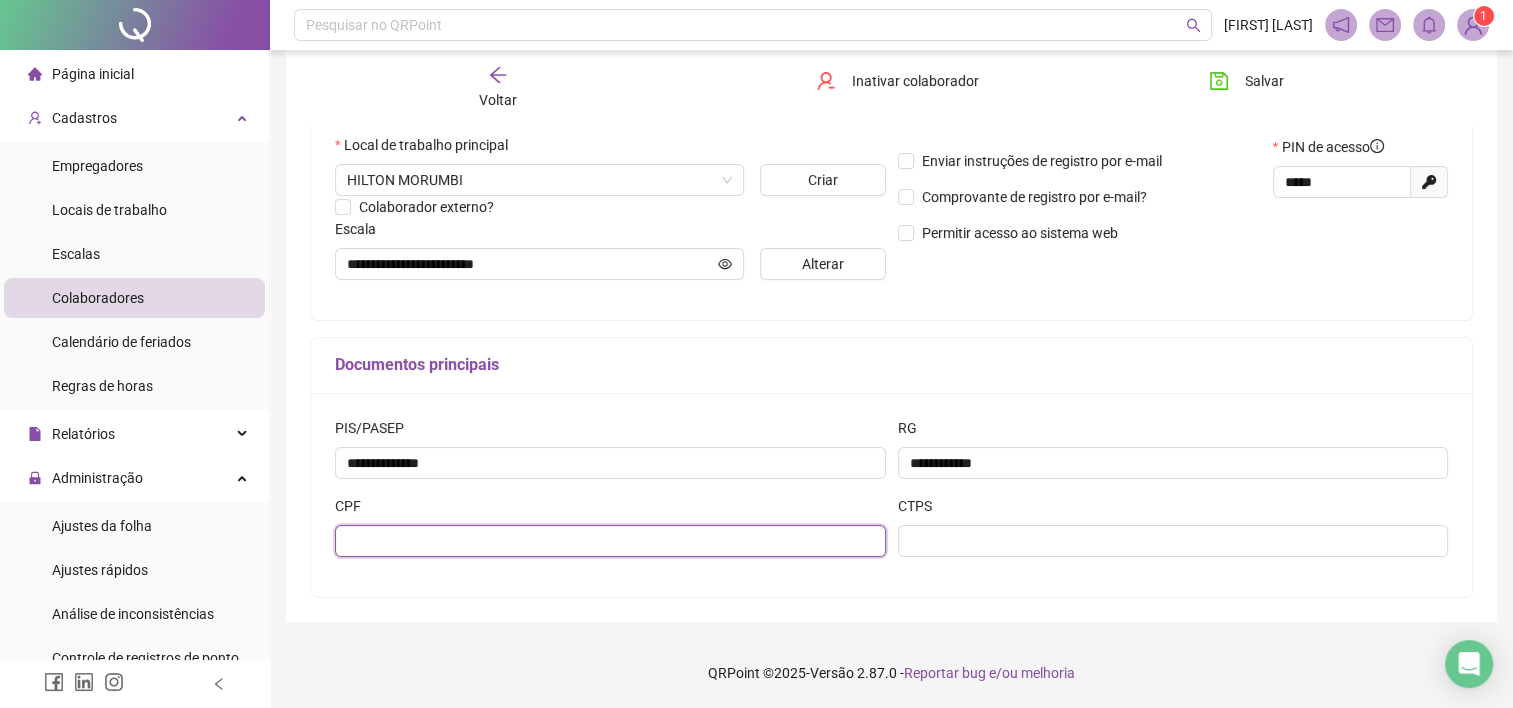 click at bounding box center (610, 541) 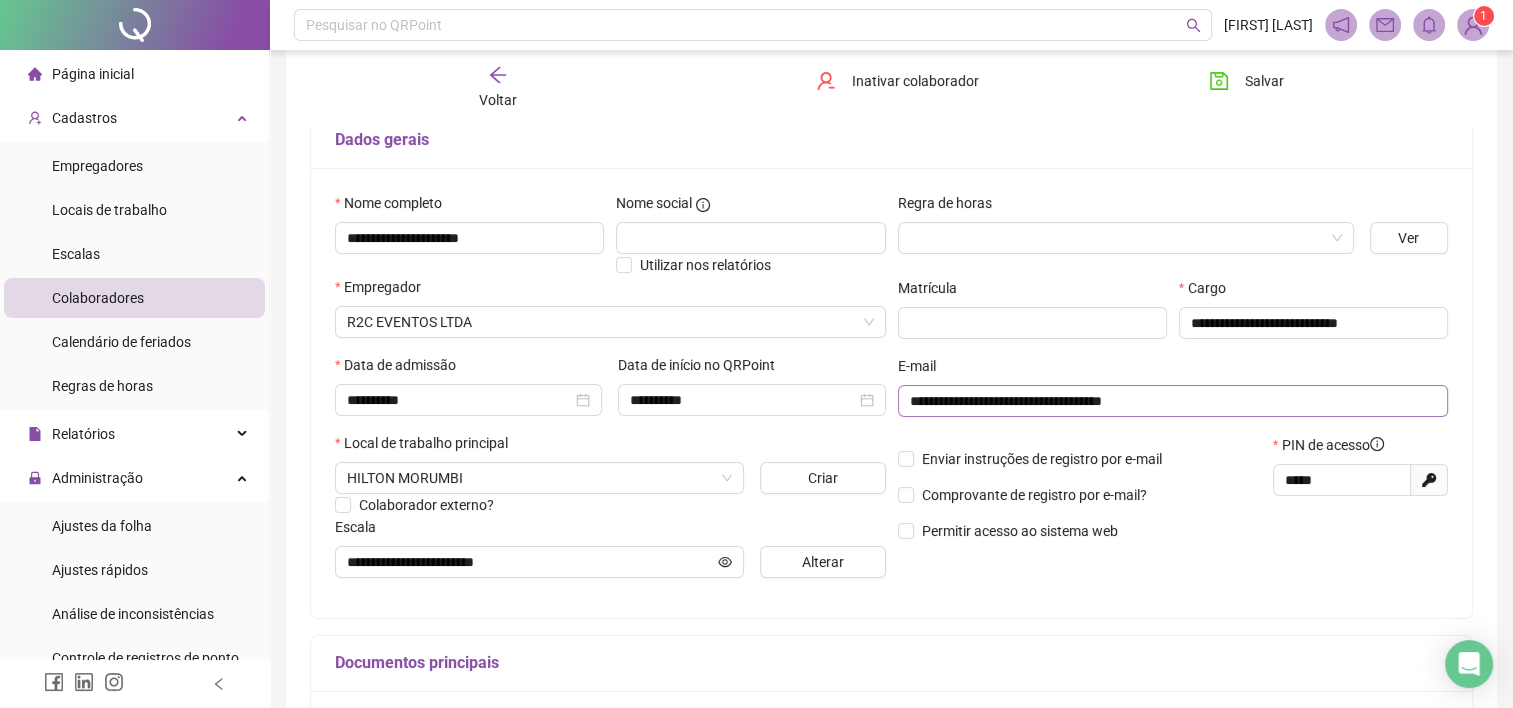 scroll, scrollTop: 132, scrollLeft: 0, axis: vertical 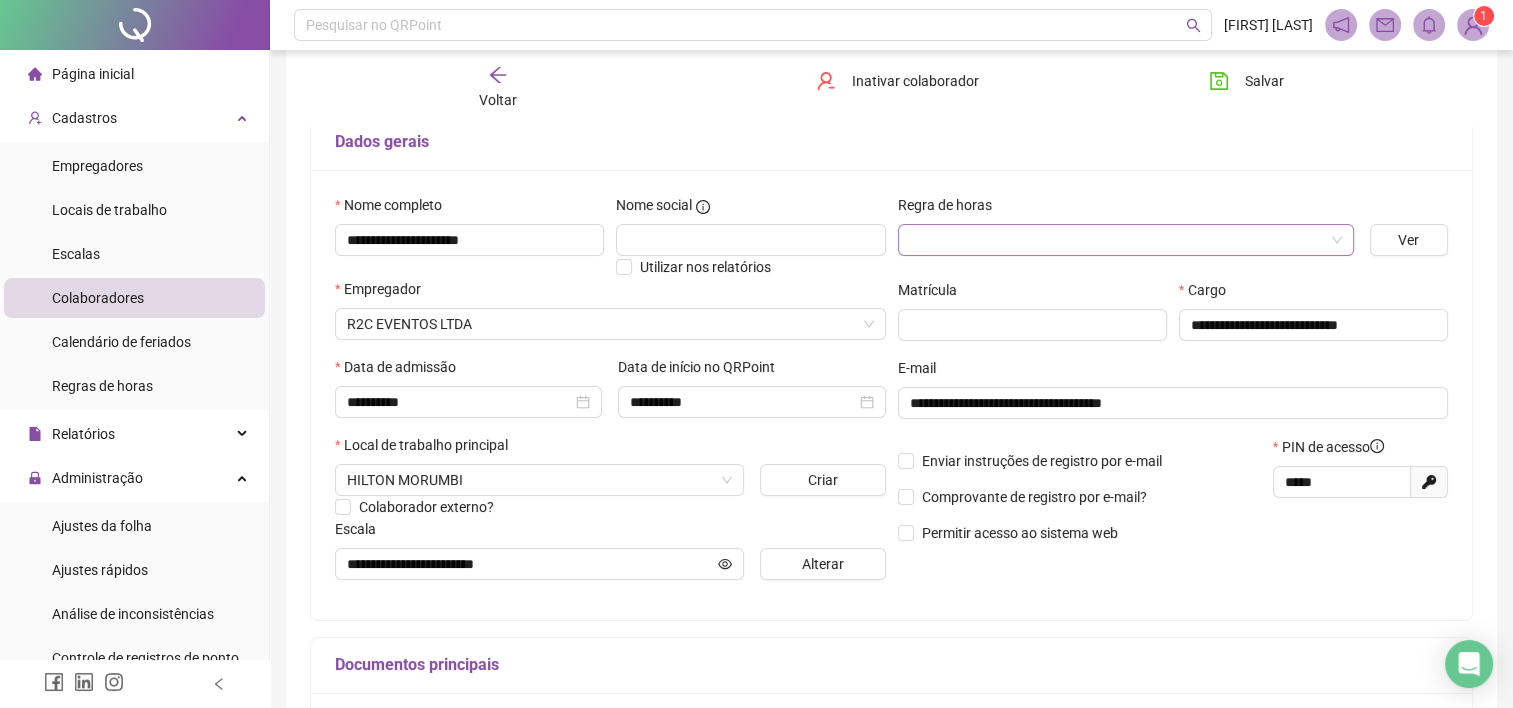type on "**********" 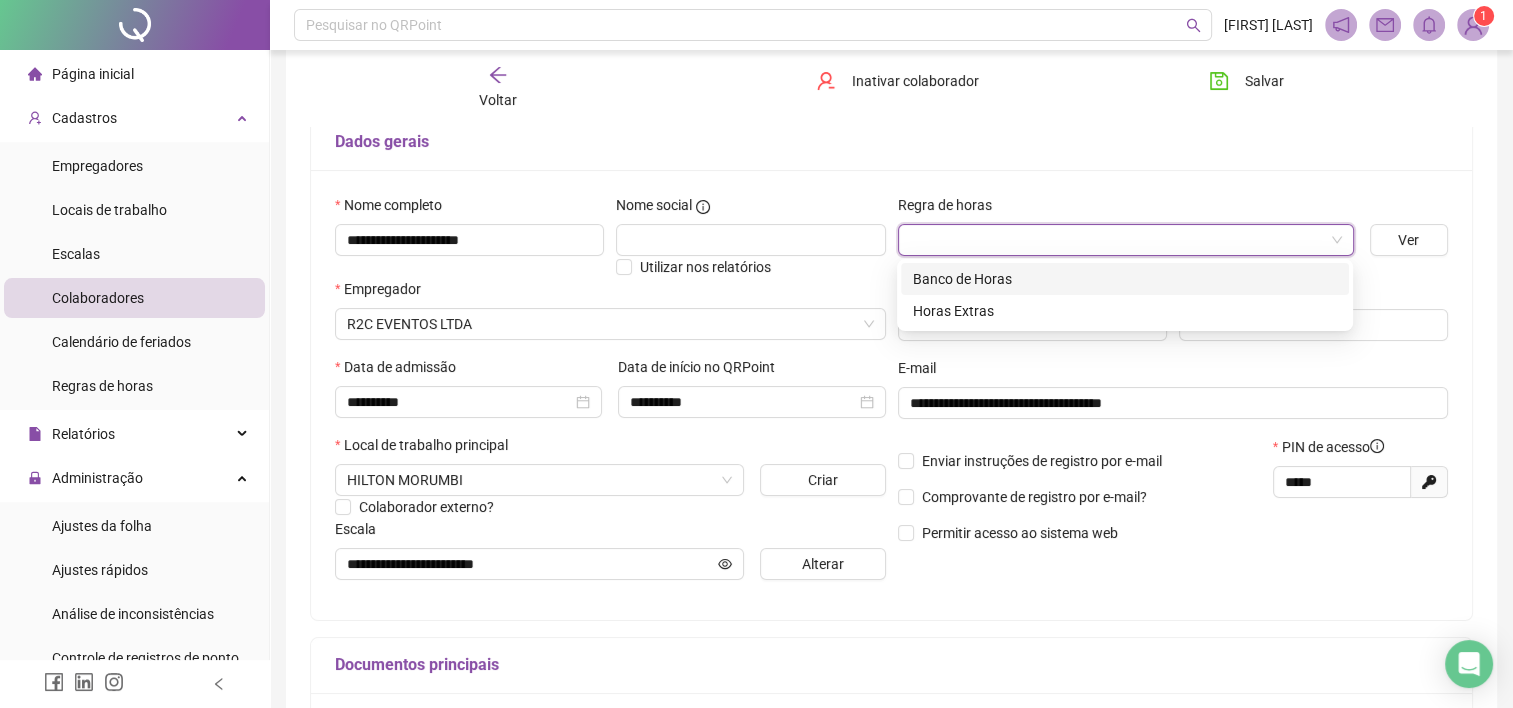 click on "Banco de Horas" at bounding box center (1125, 279) 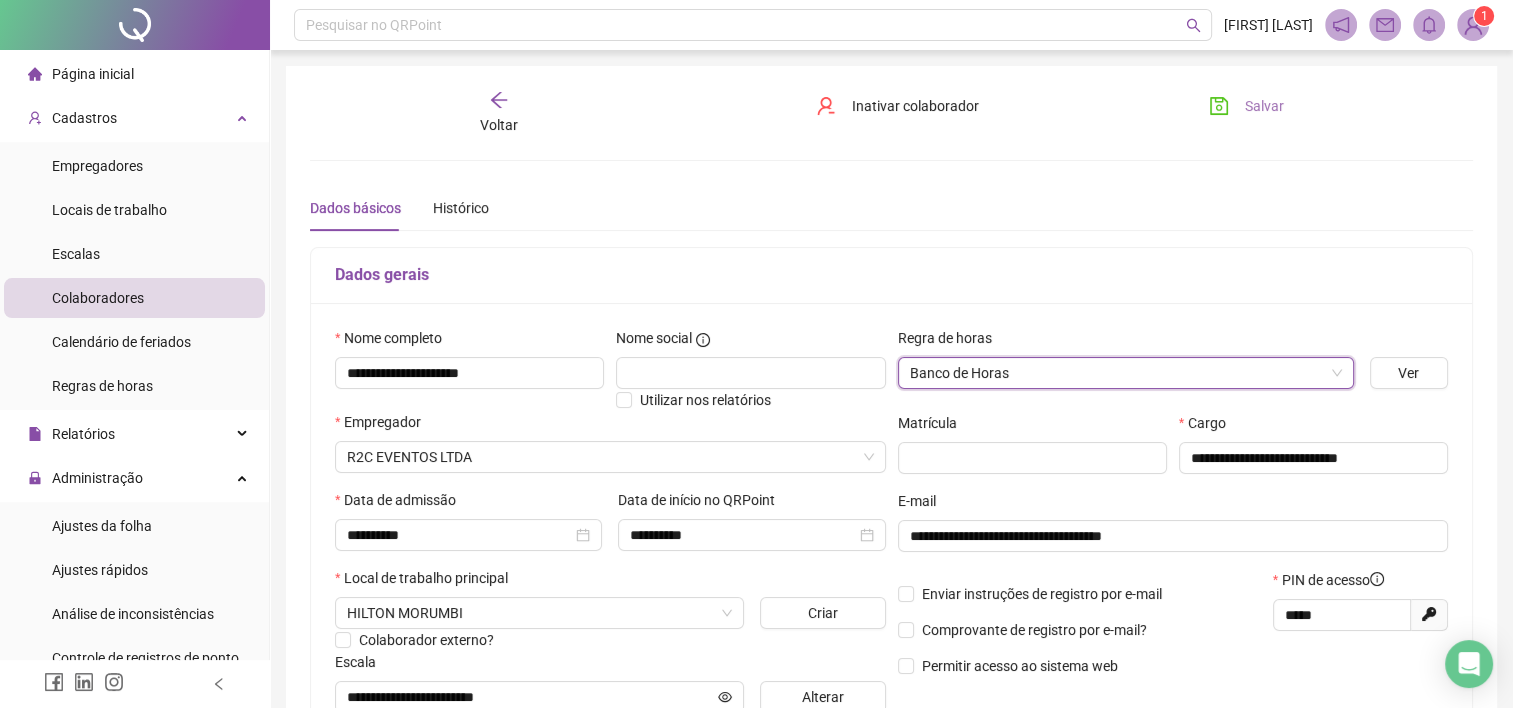 scroll, scrollTop: 0, scrollLeft: 0, axis: both 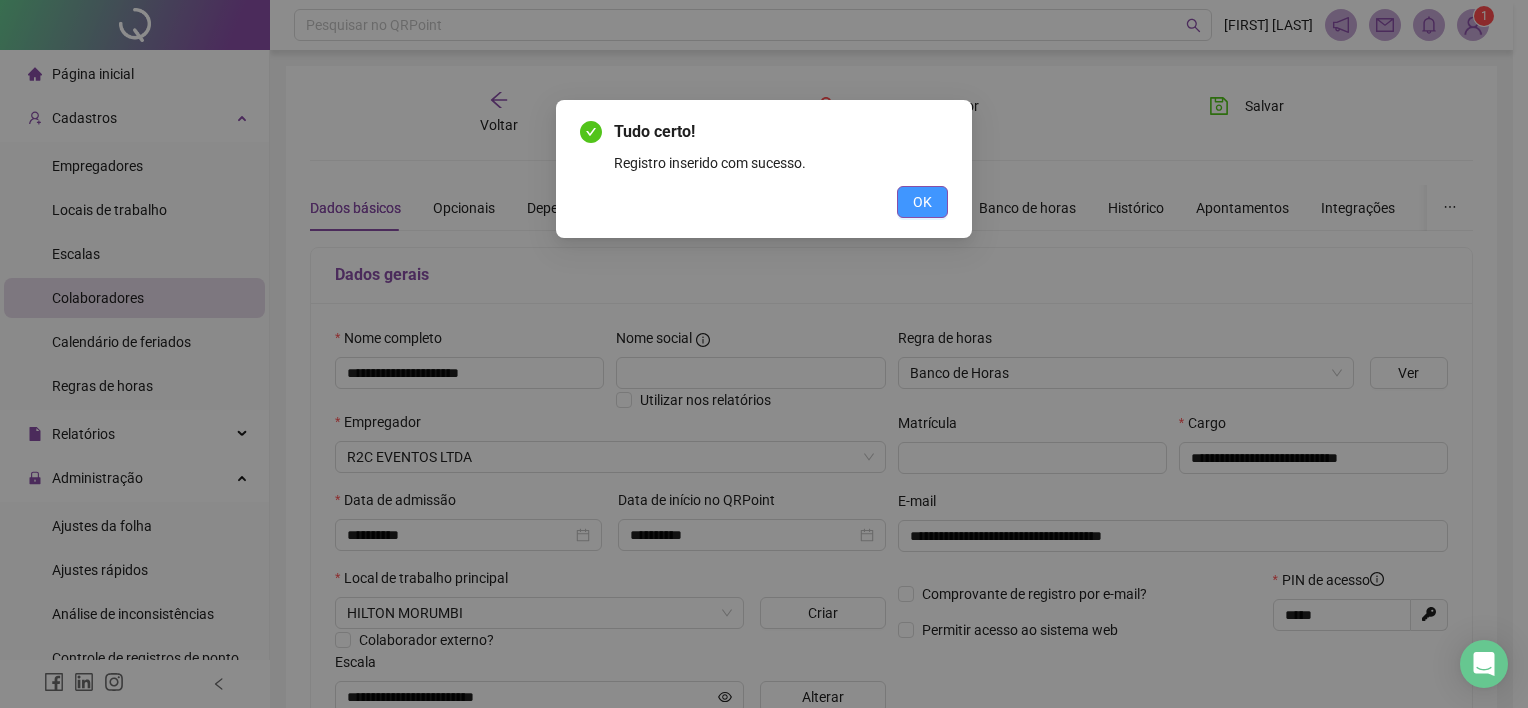 click on "OK" at bounding box center [922, 202] 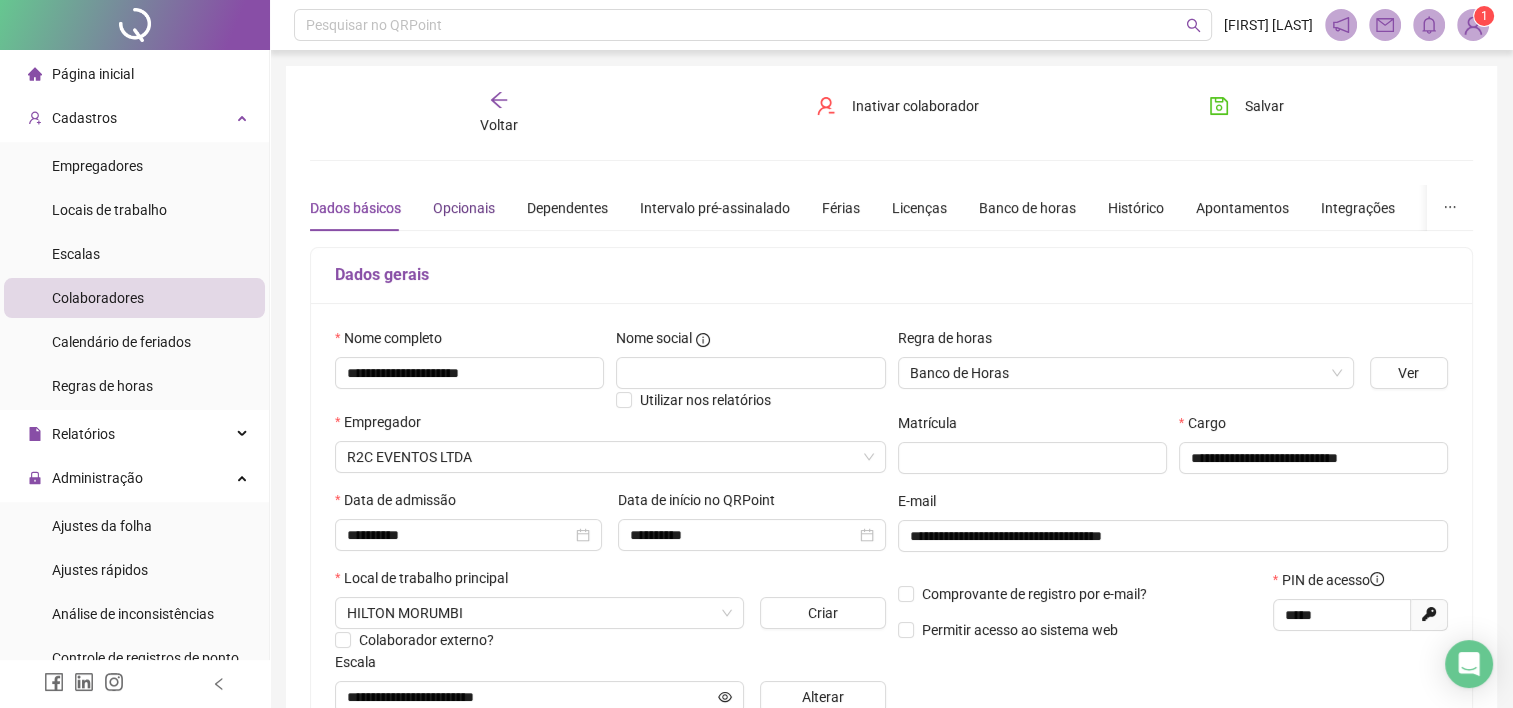 click on "Opcionais" at bounding box center (464, 208) 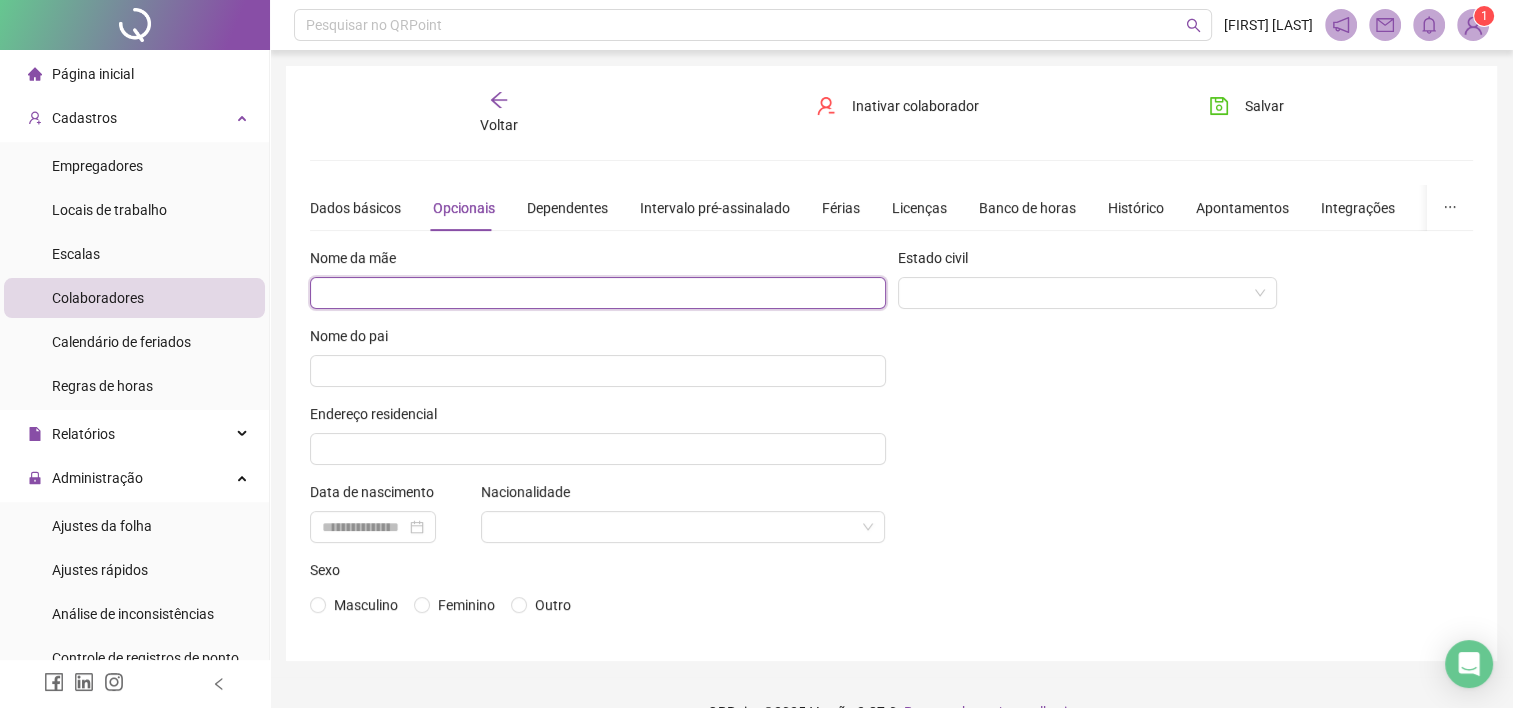 click at bounding box center (598, 293) 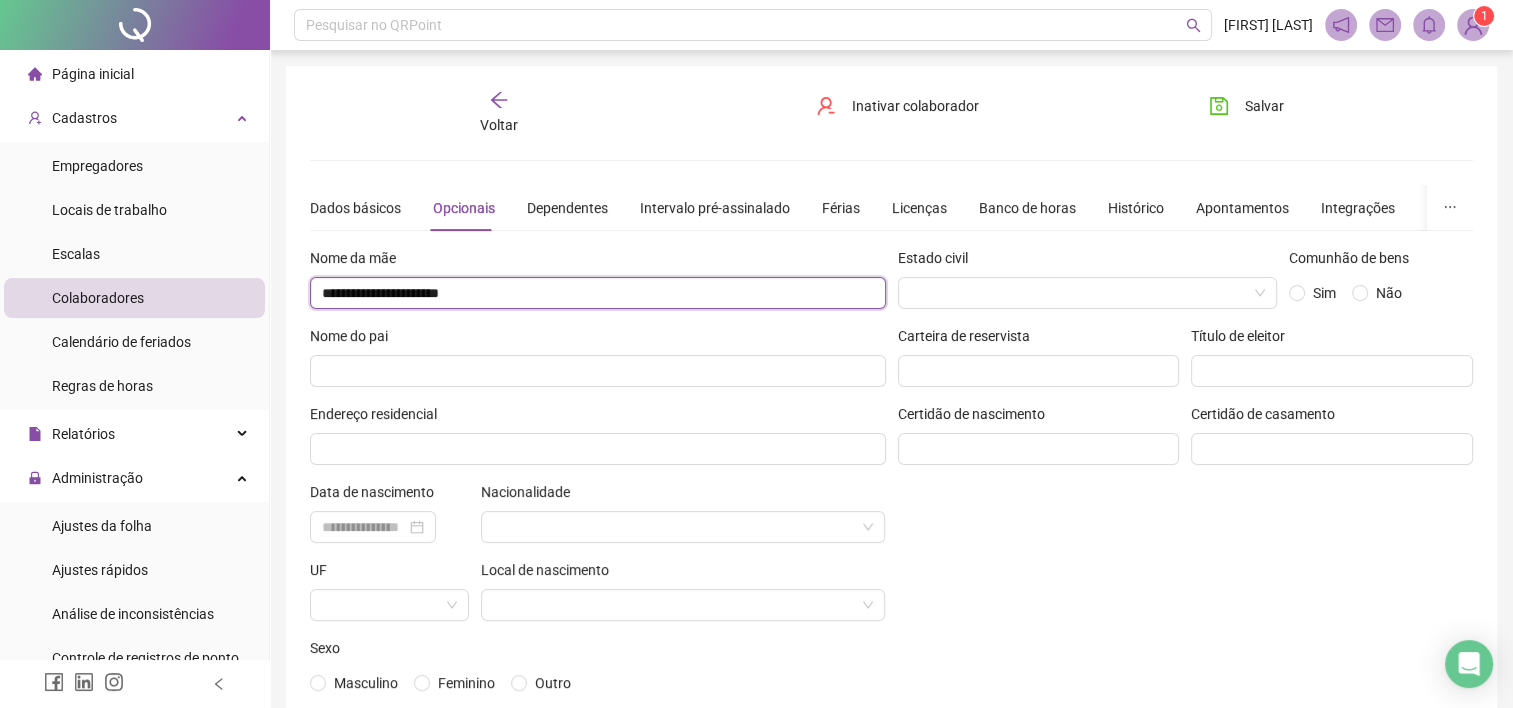 type on "**********" 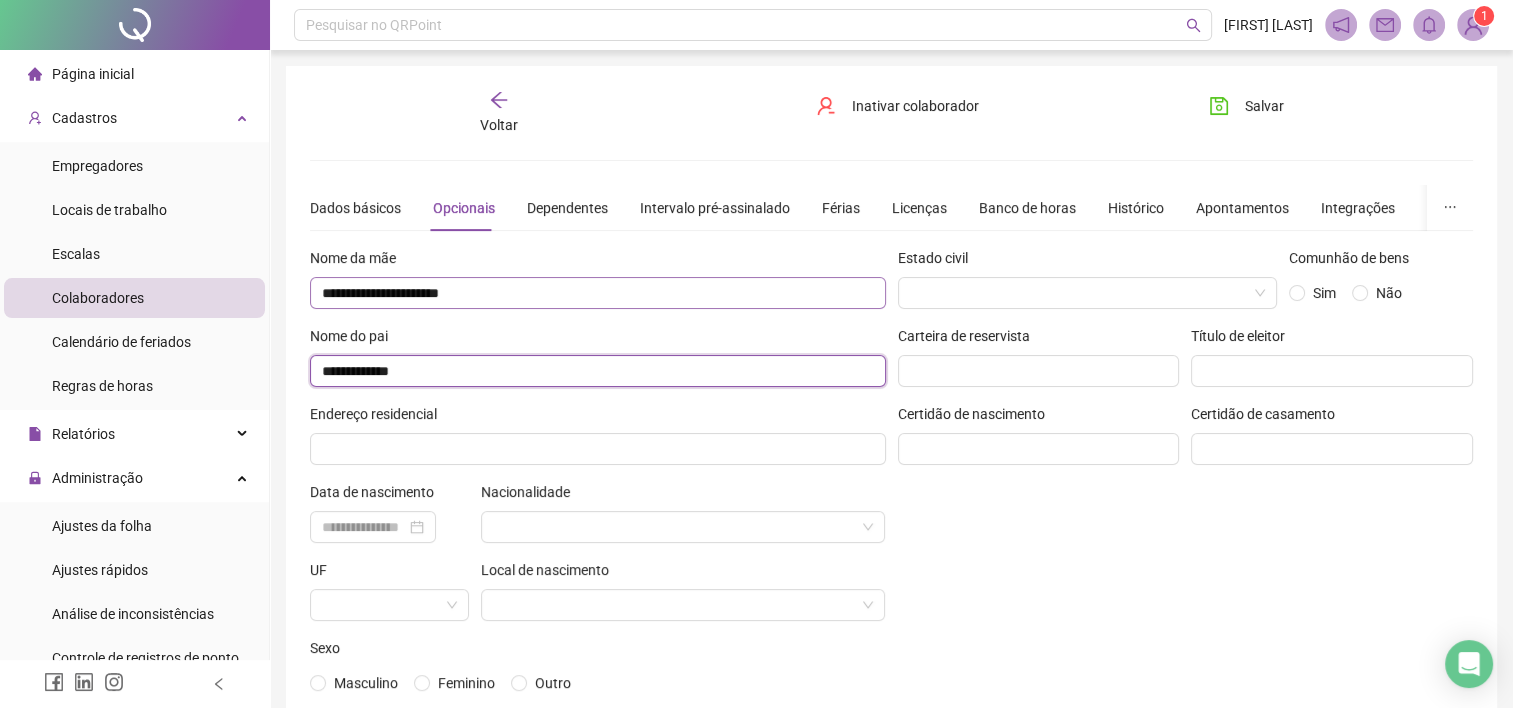 type on "**********" 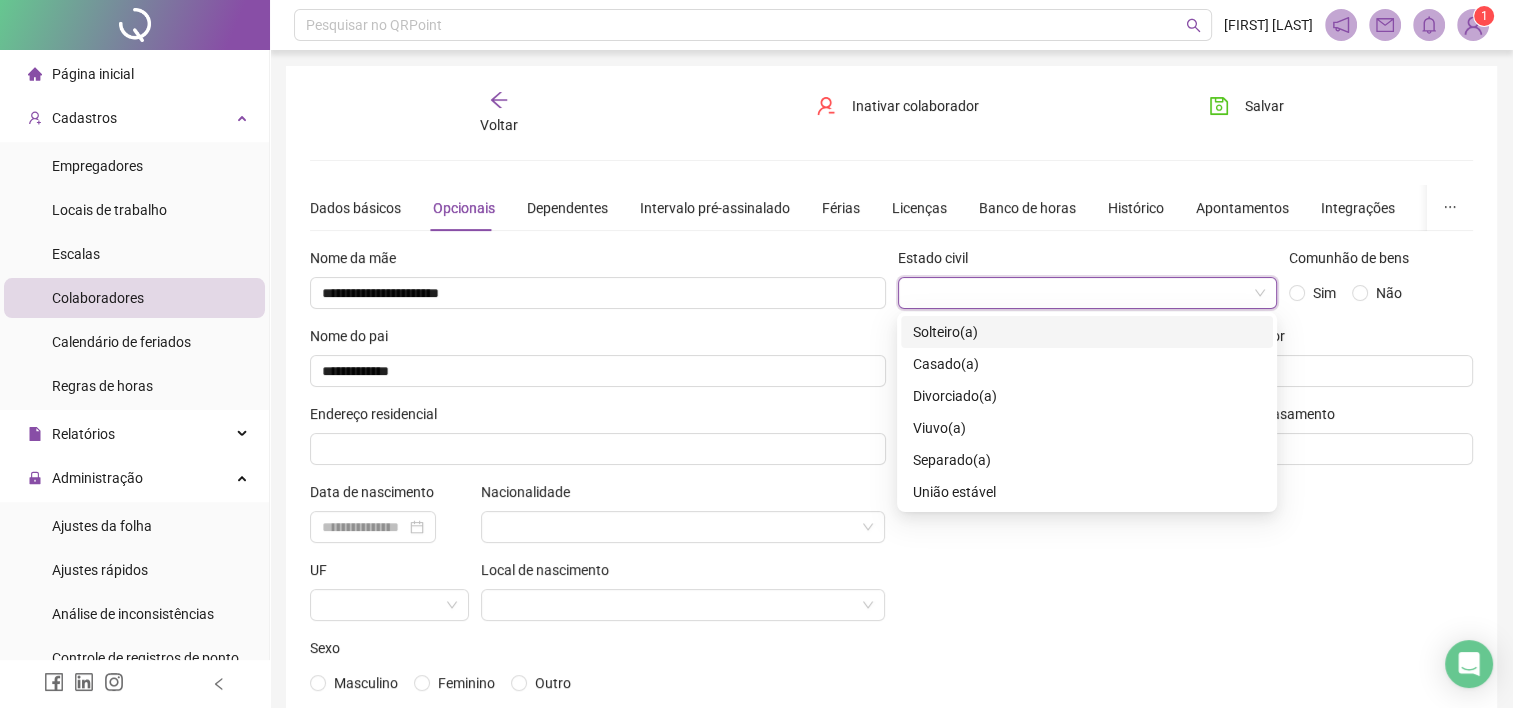 click at bounding box center (1082, 293) 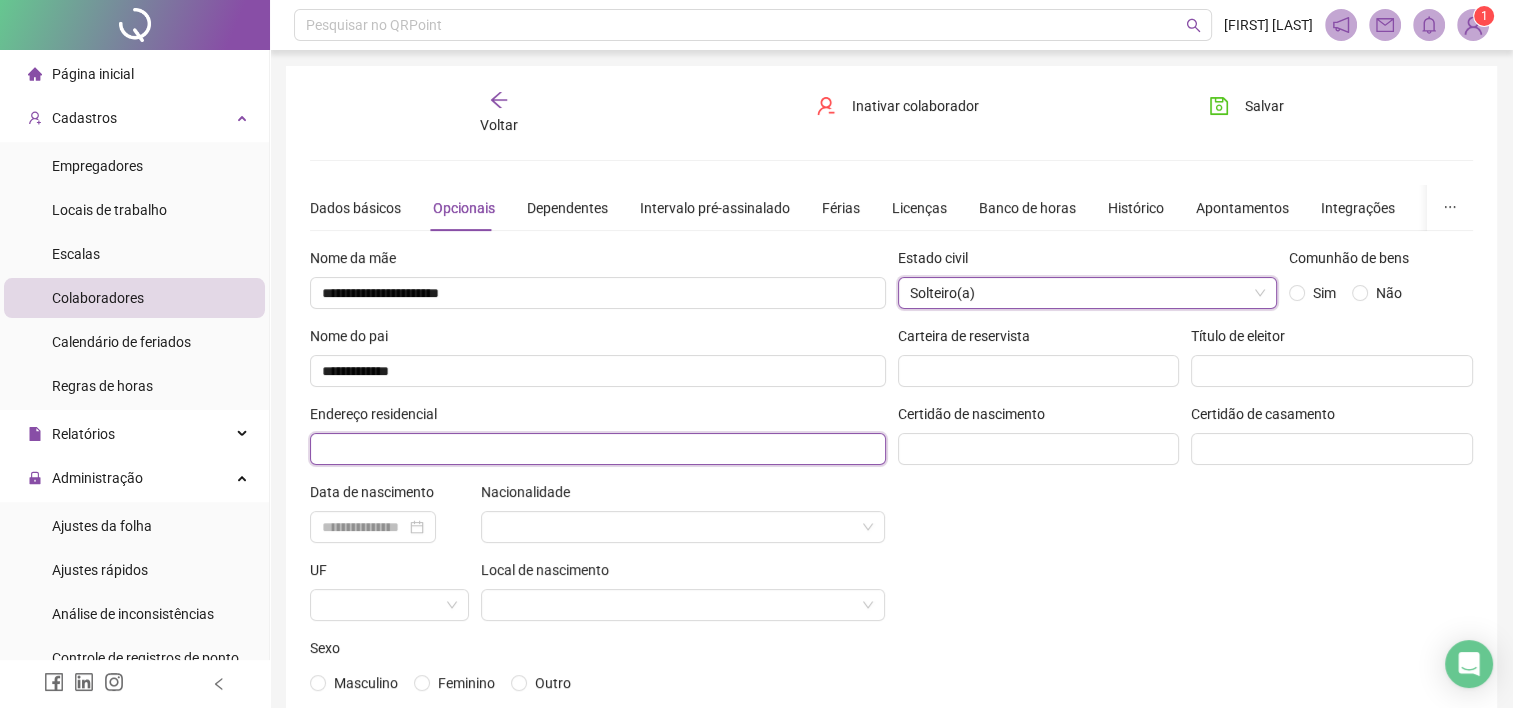 click at bounding box center (598, 449) 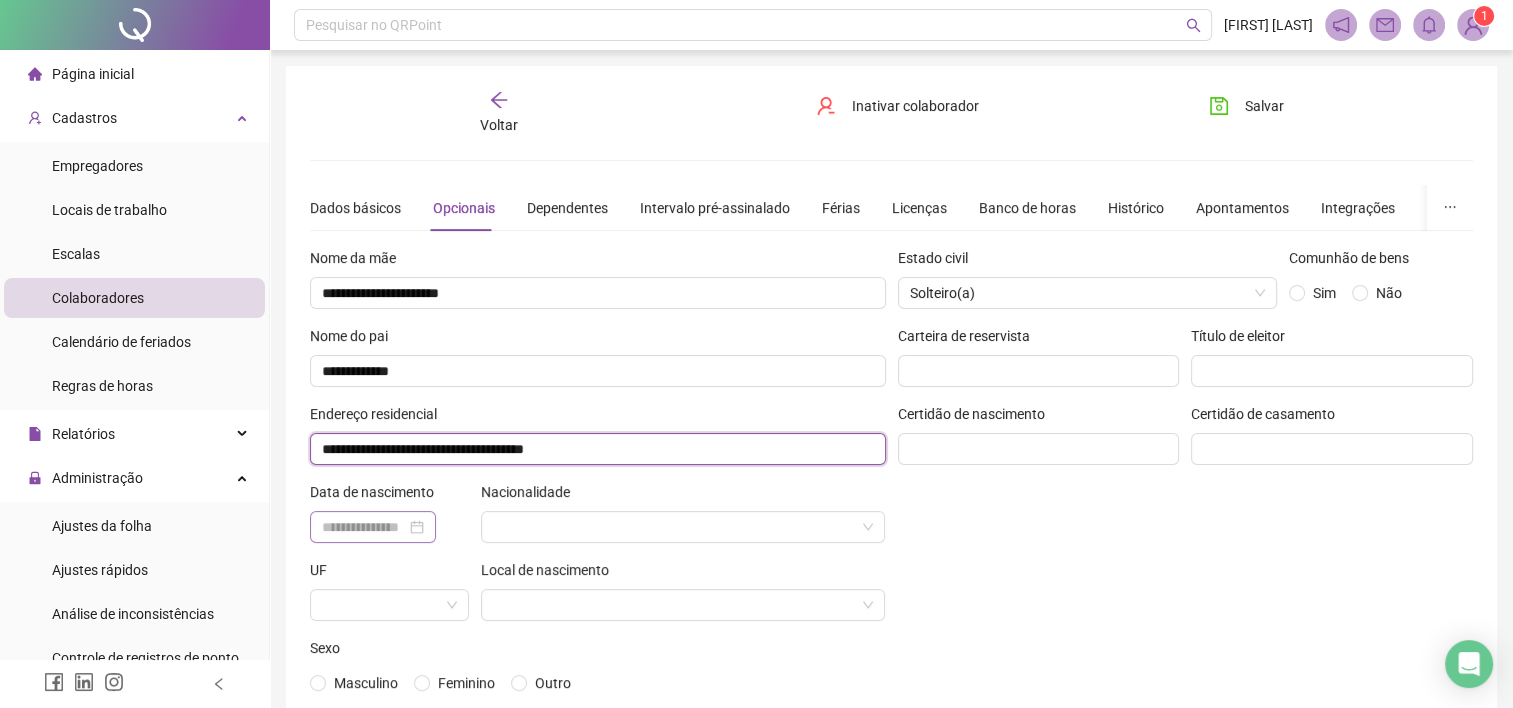 type on "**********" 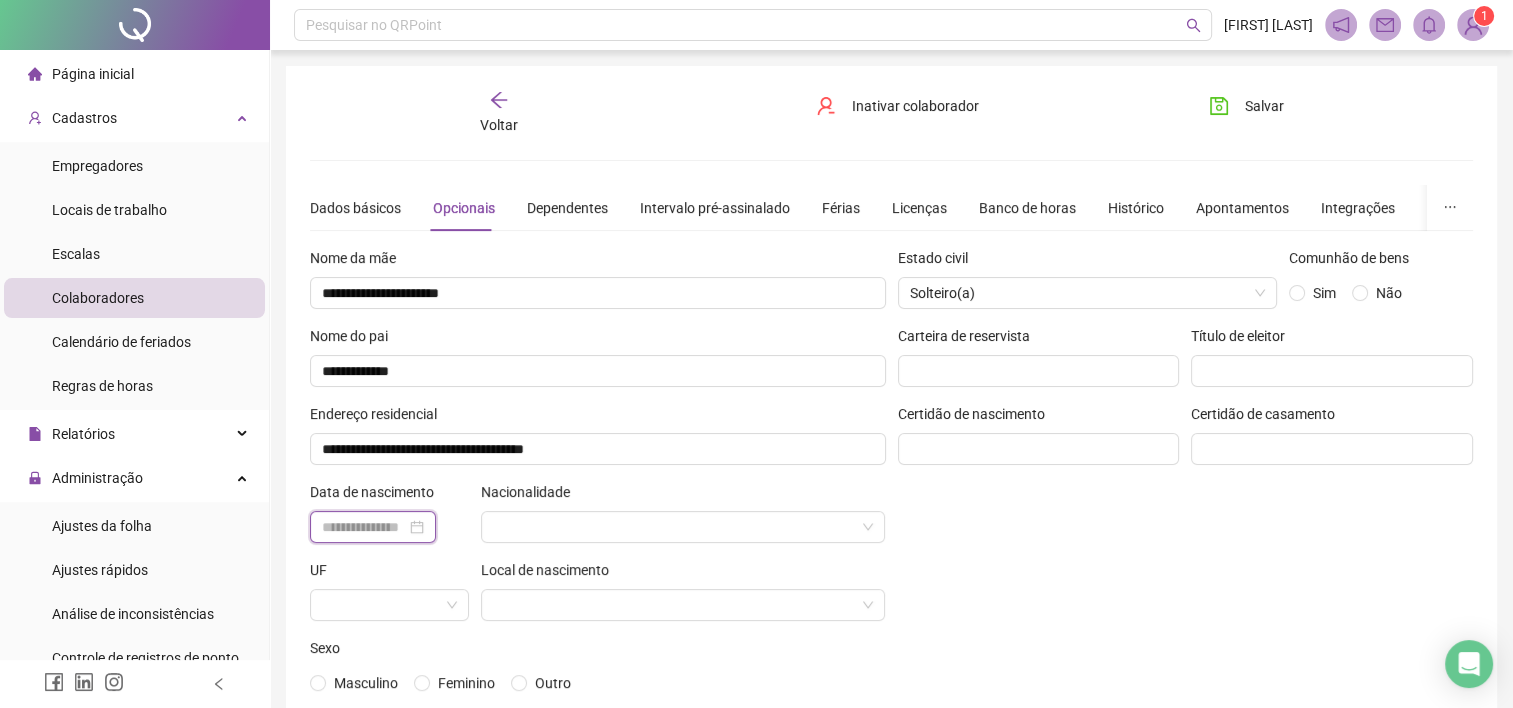 click at bounding box center (364, 527) 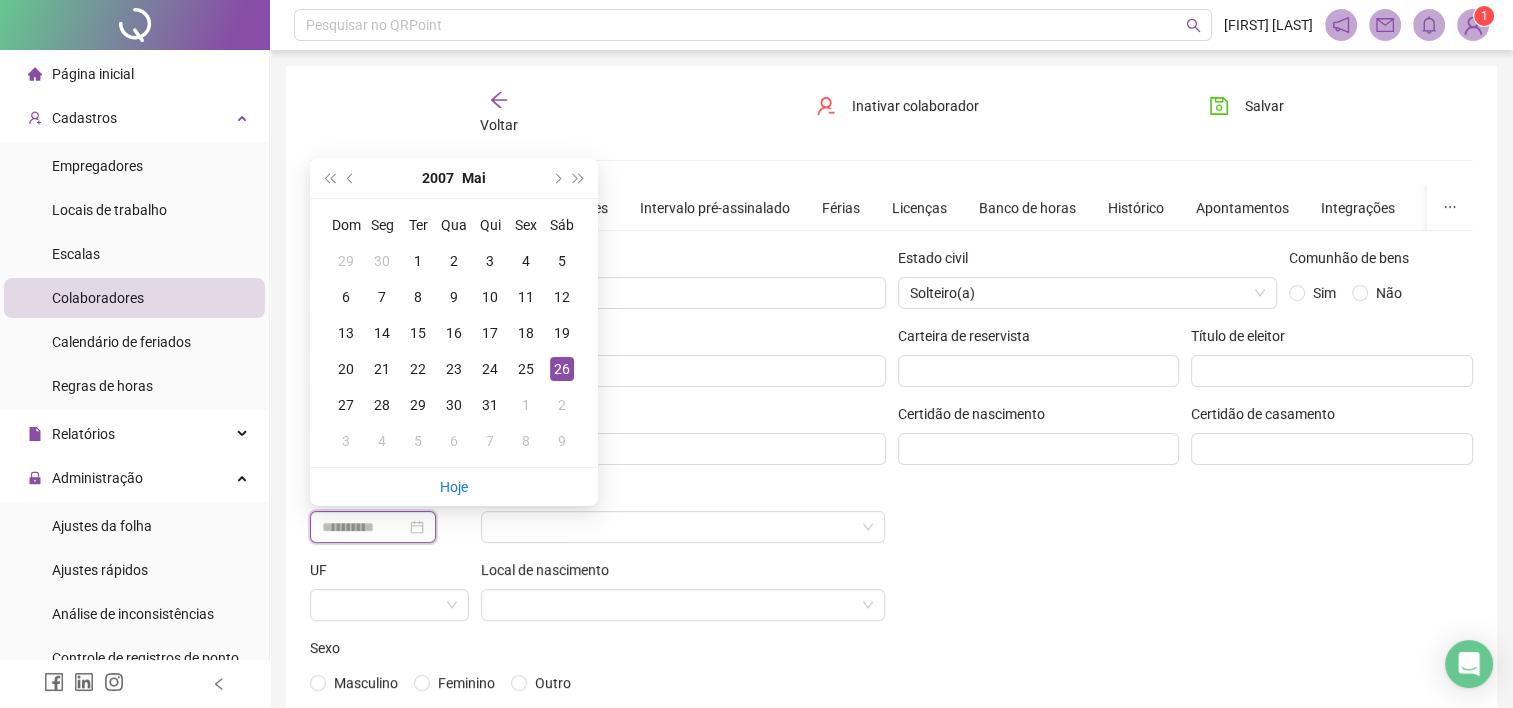 type on "**********" 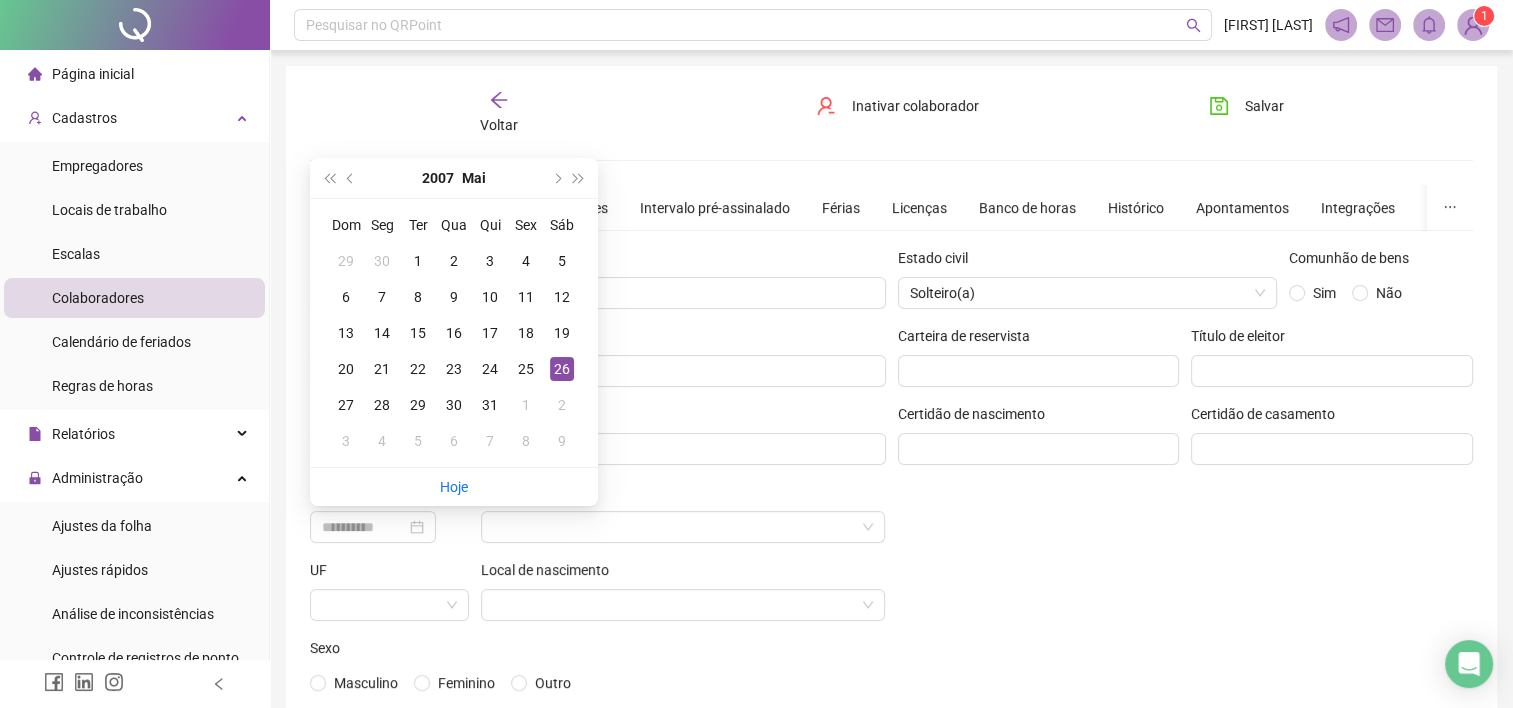click on "26" at bounding box center (562, 369) 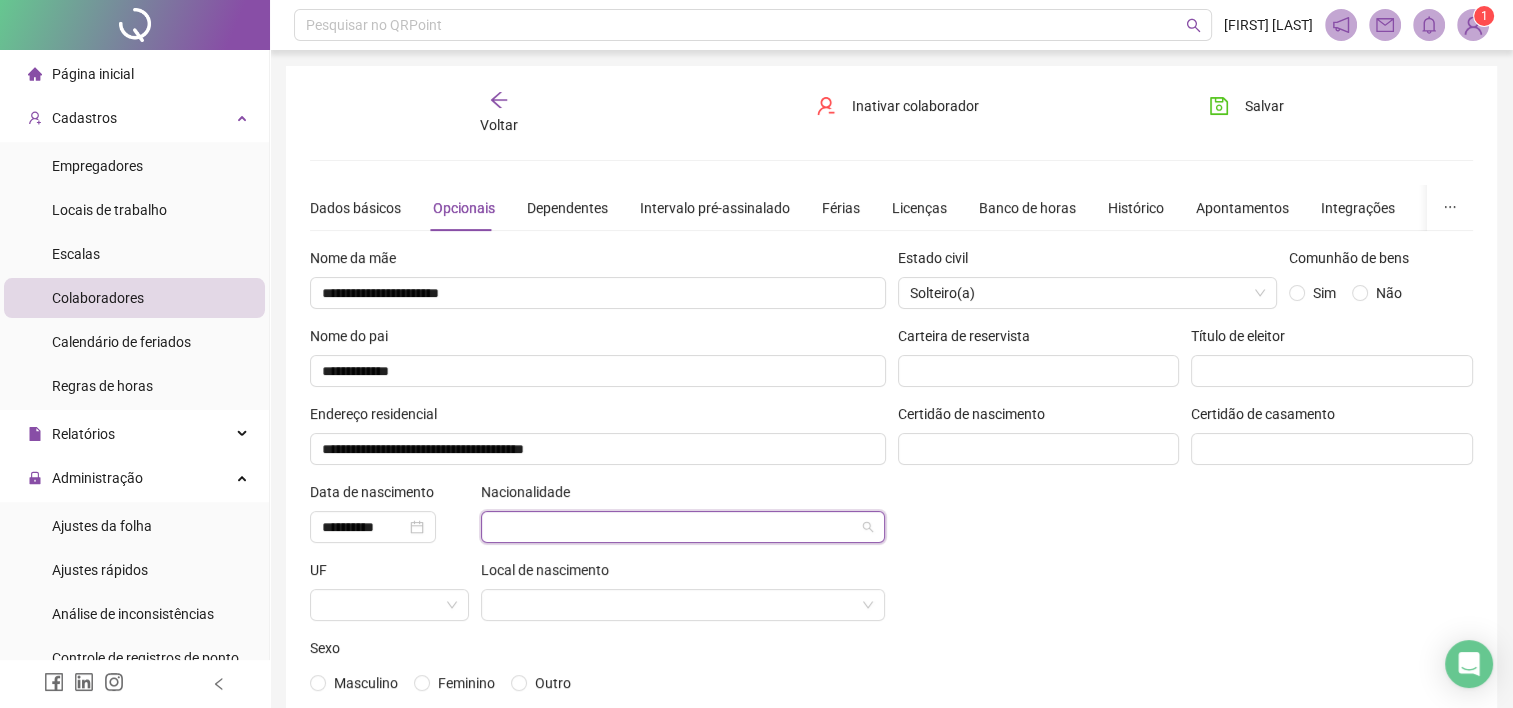 click at bounding box center [677, 527] 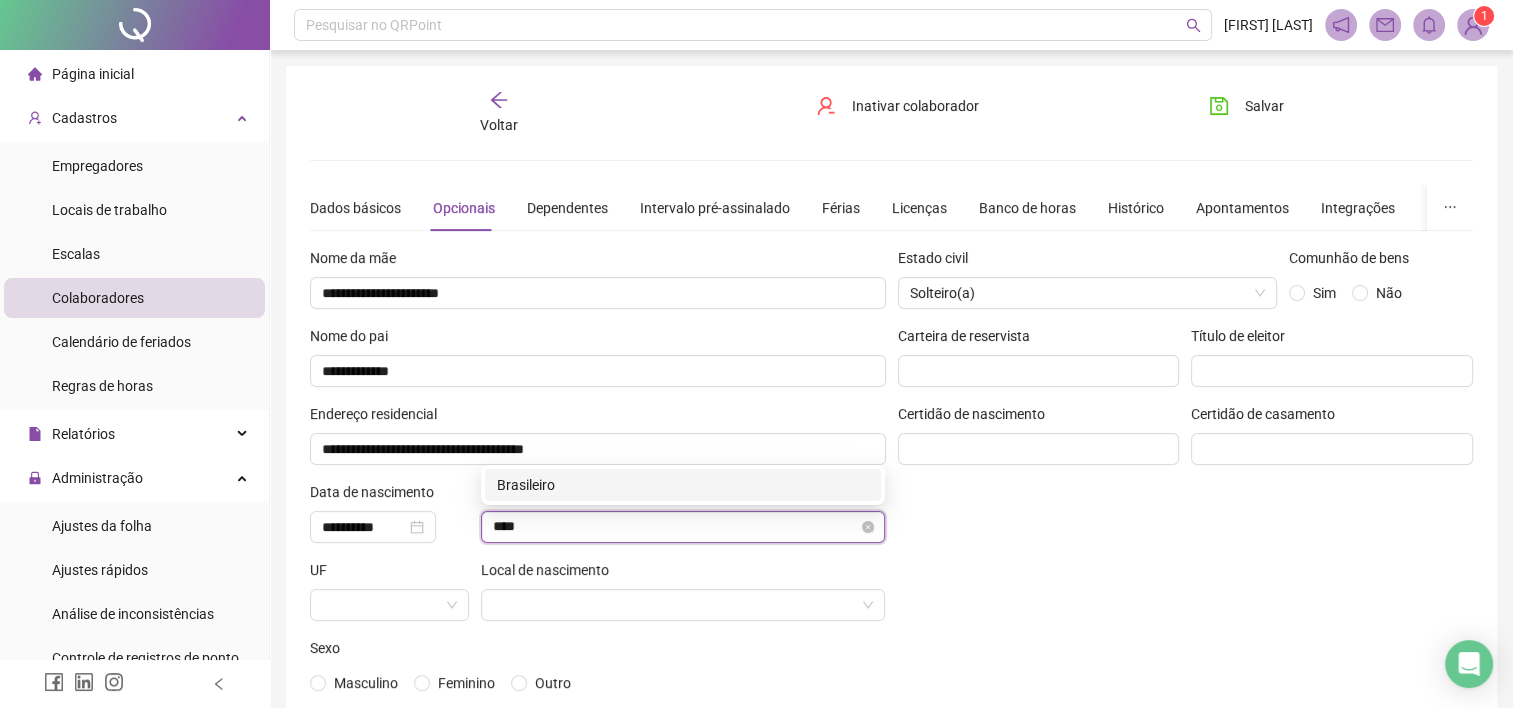 type on "*****" 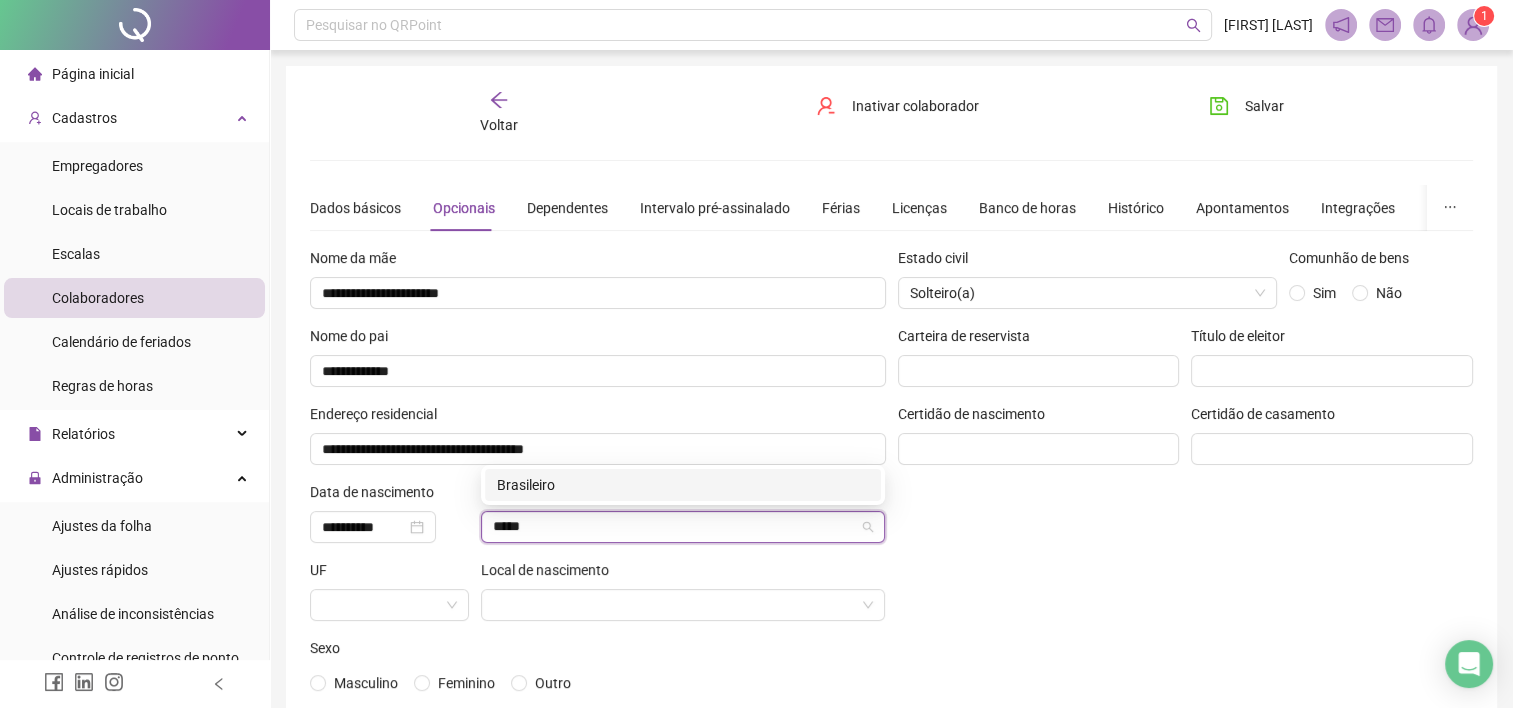 click on "Brasileiro" at bounding box center (683, 485) 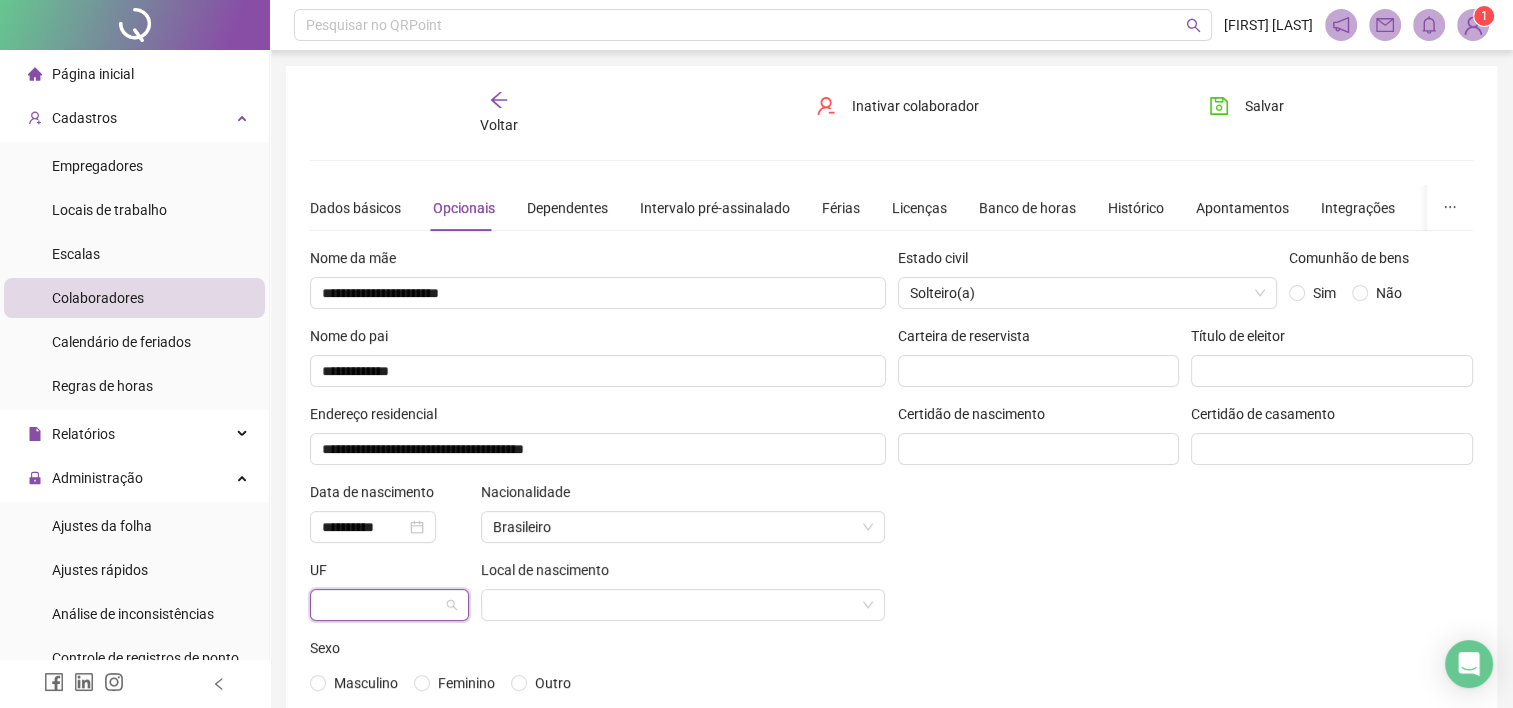 click at bounding box center [383, 605] 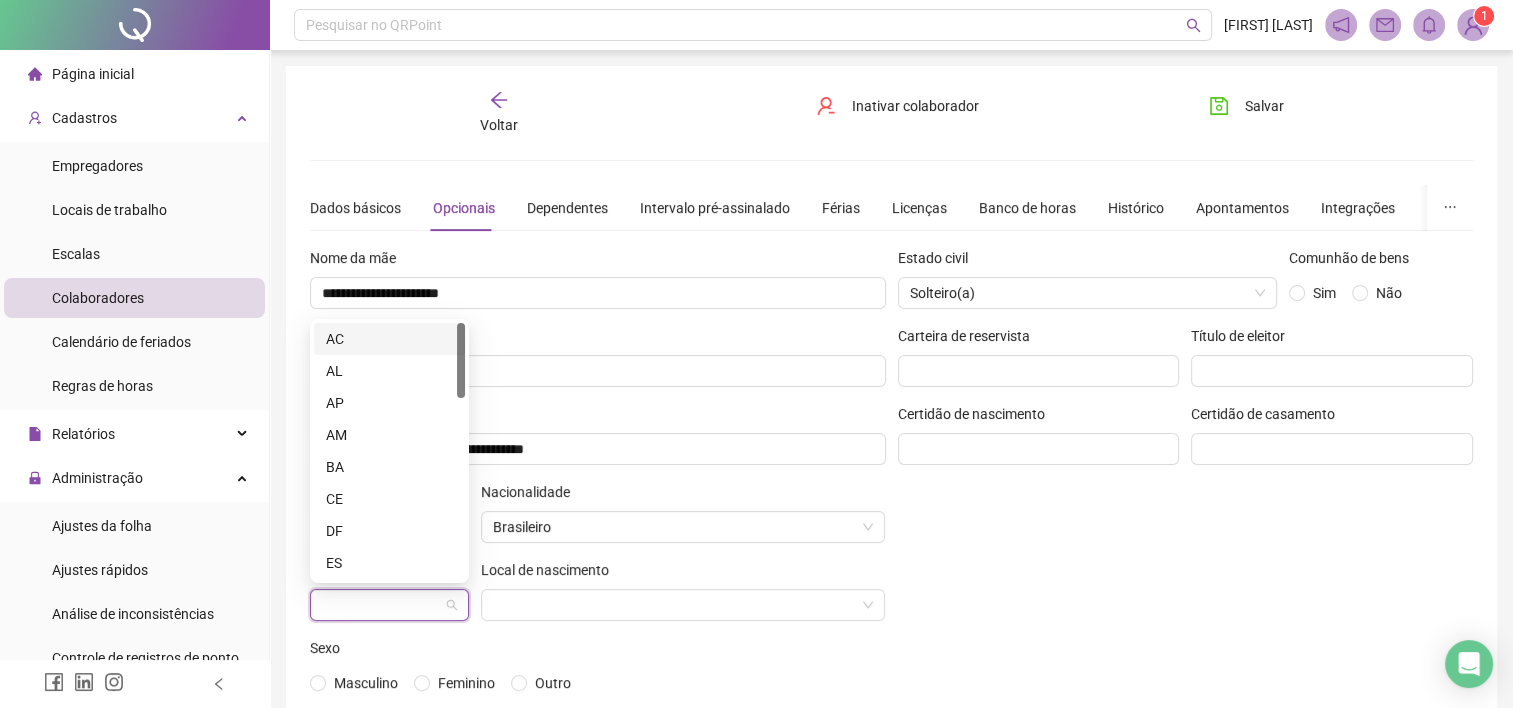 type on "*" 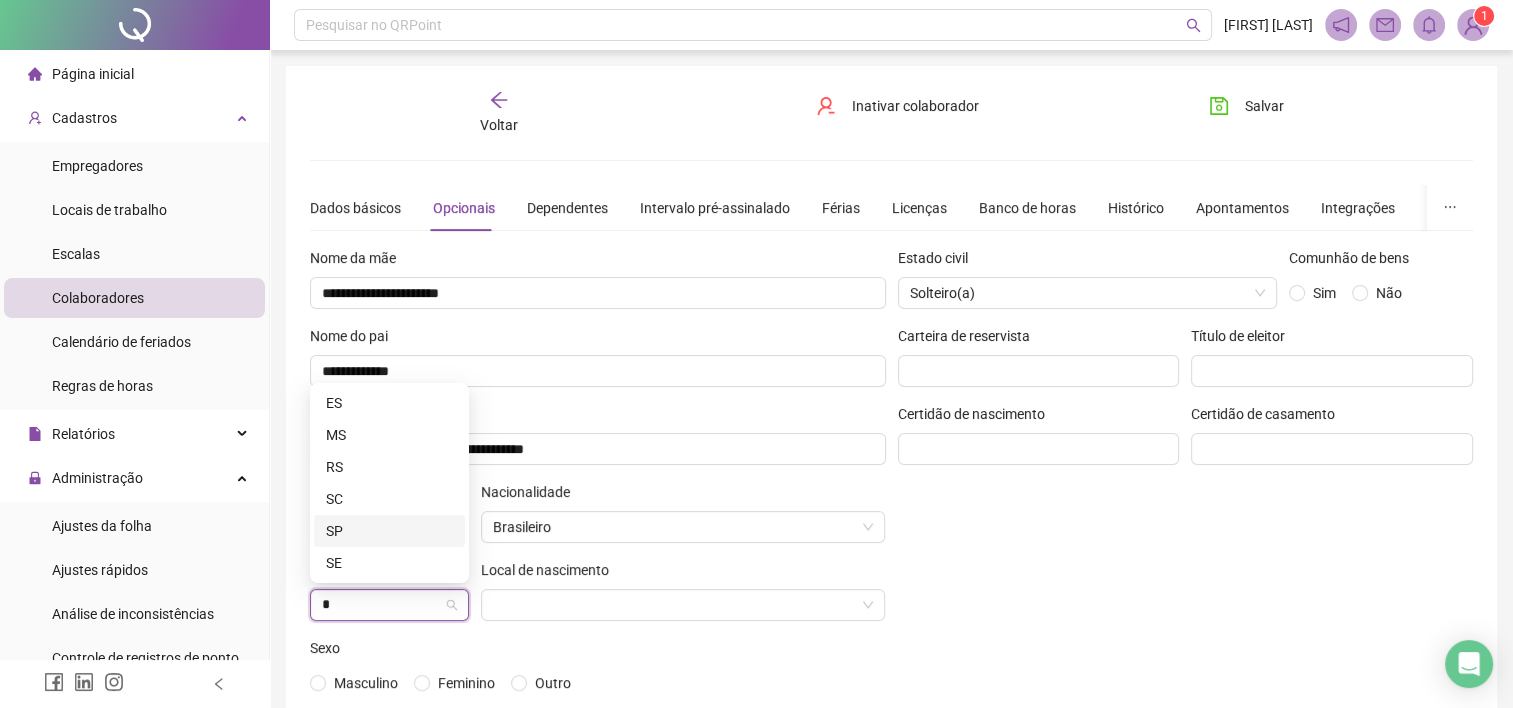 click on "SP" at bounding box center (389, 531) 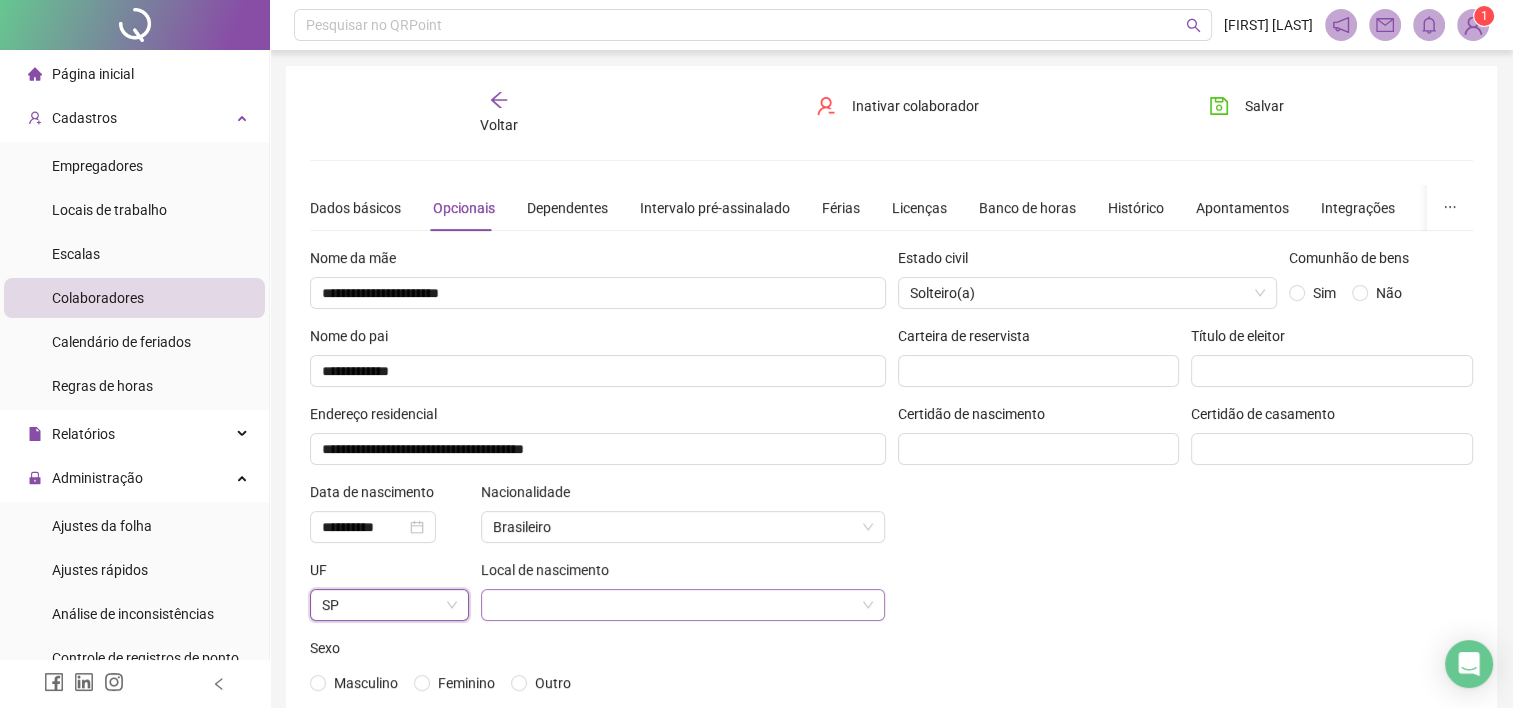 click at bounding box center [677, 605] 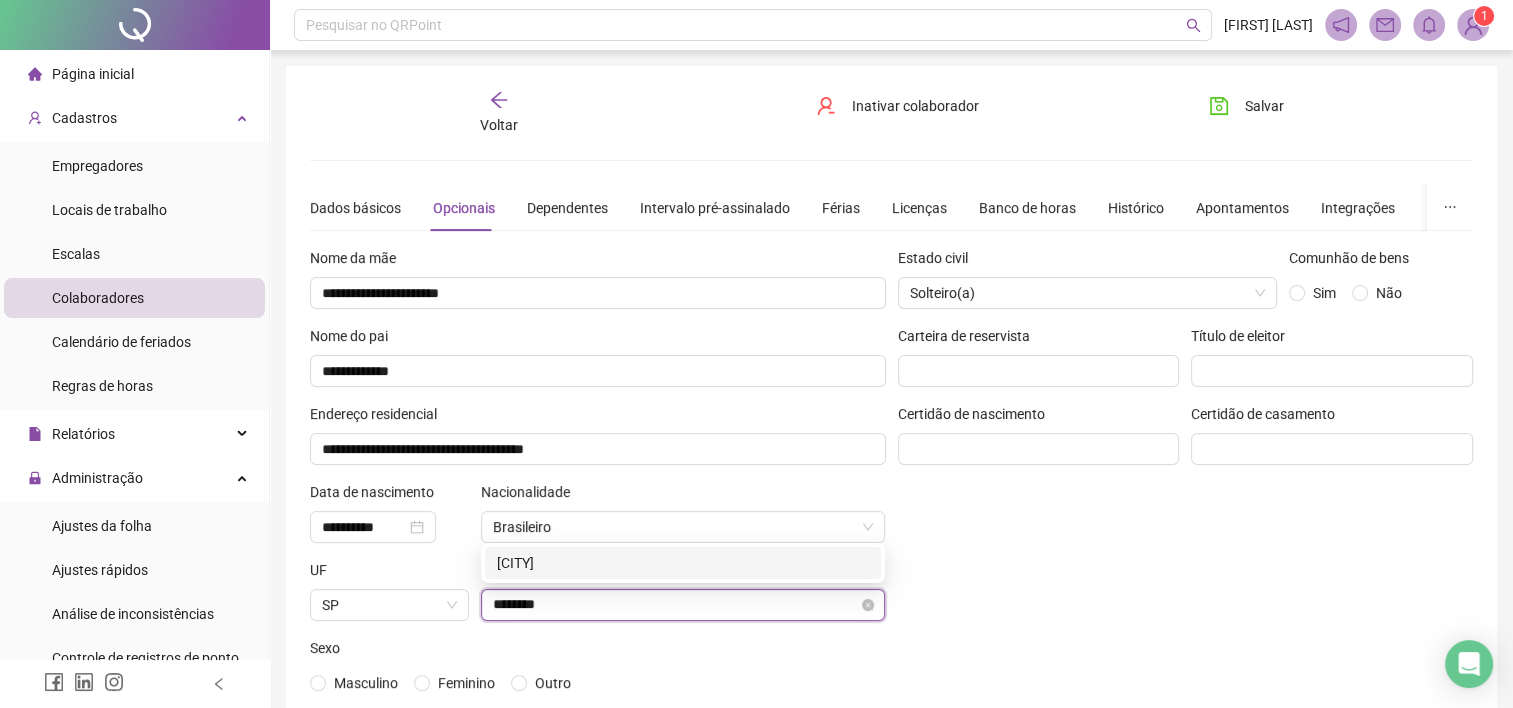 type on "*********" 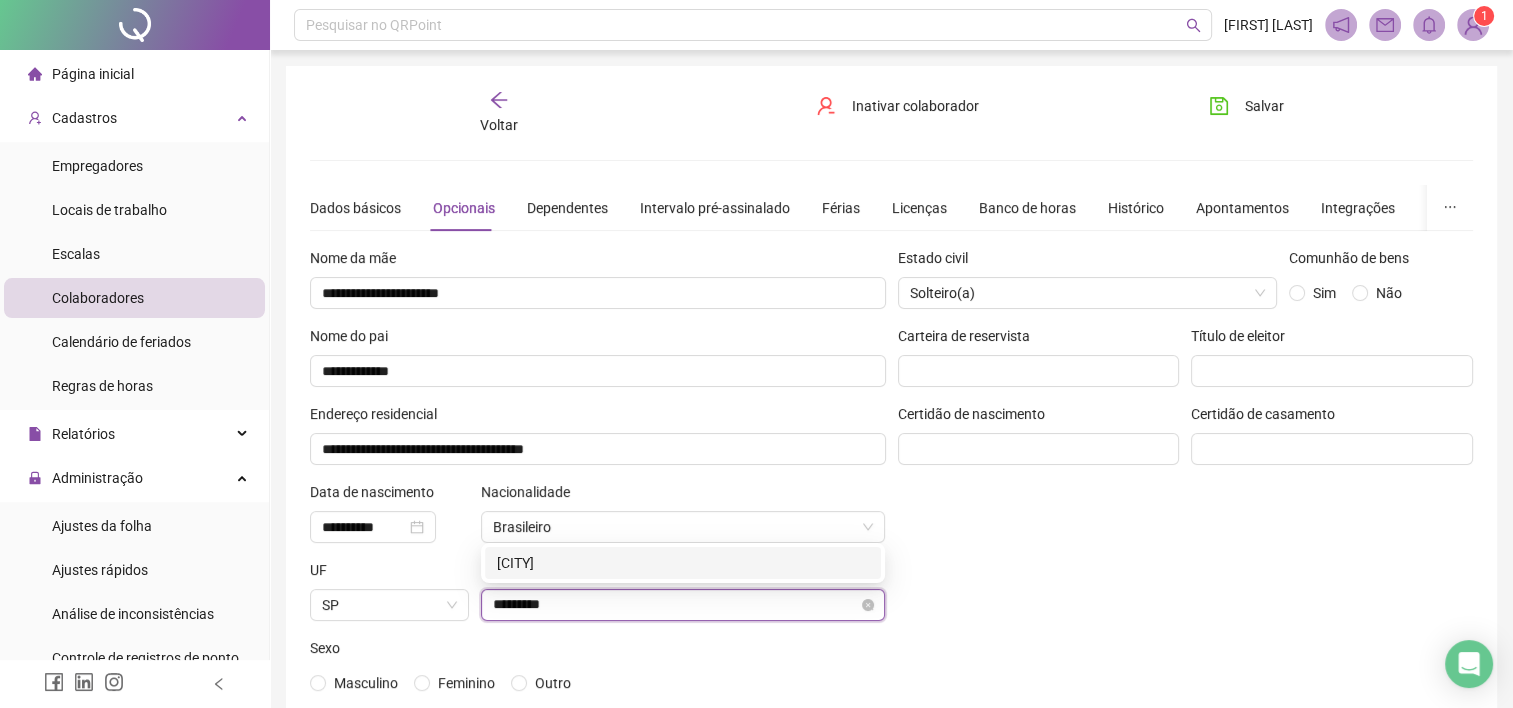 type 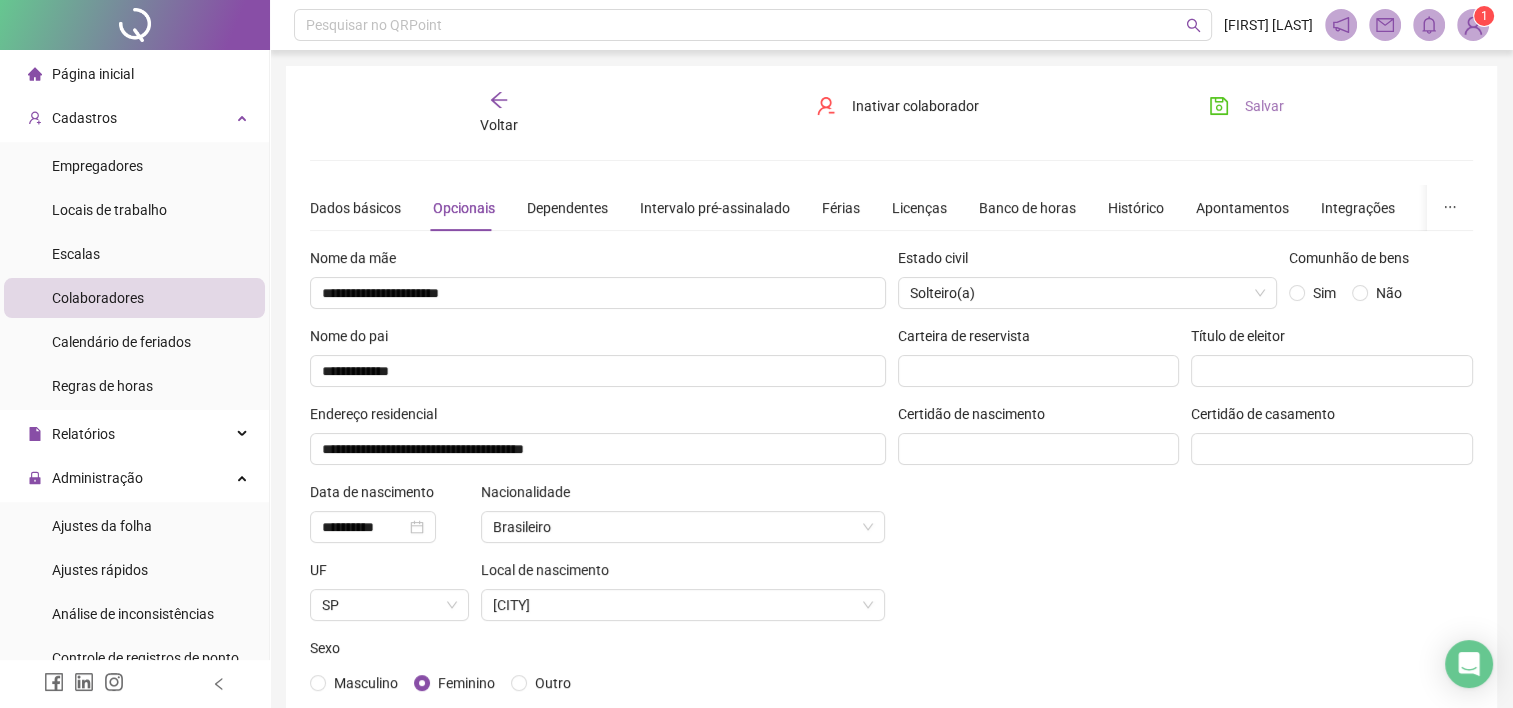 click on "Salvar" at bounding box center (1246, 106) 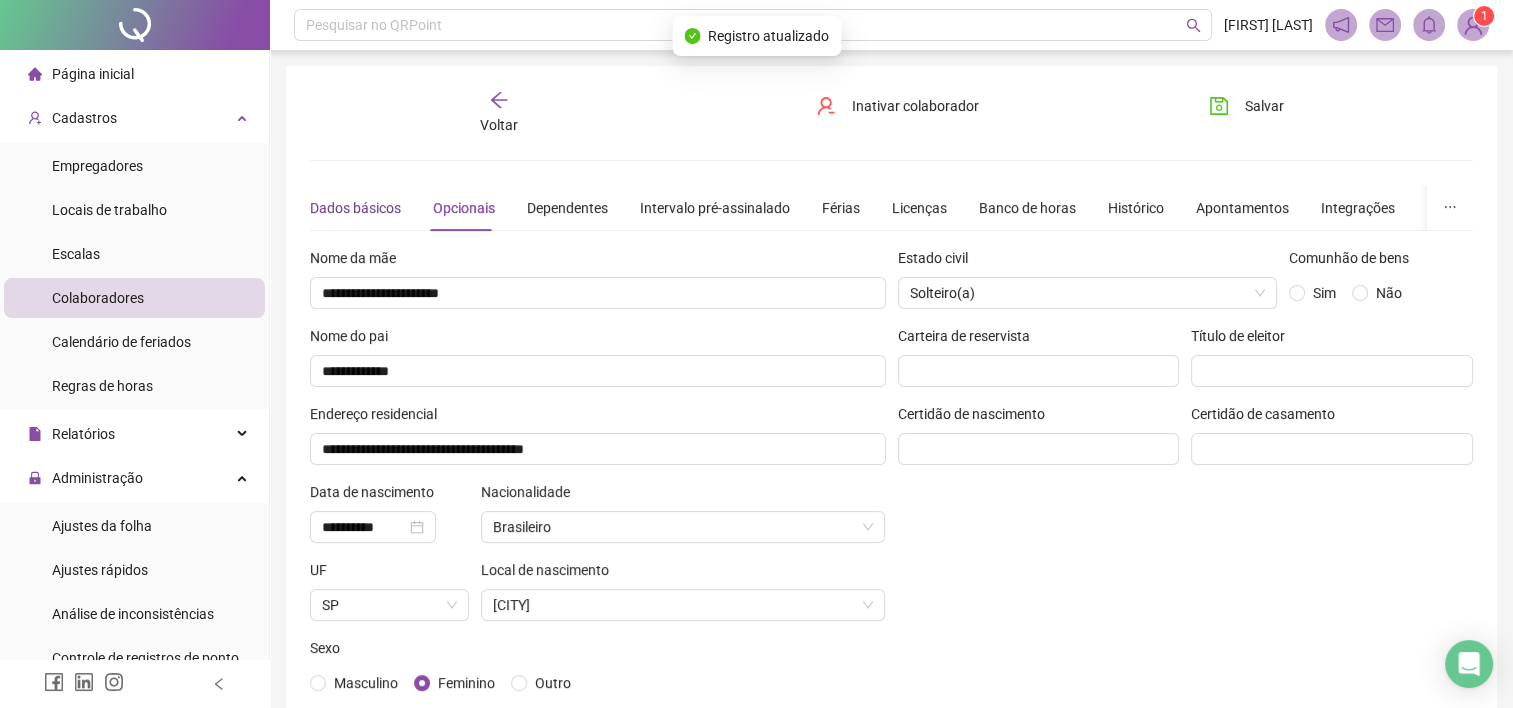 click on "Dados básicos" at bounding box center [355, 208] 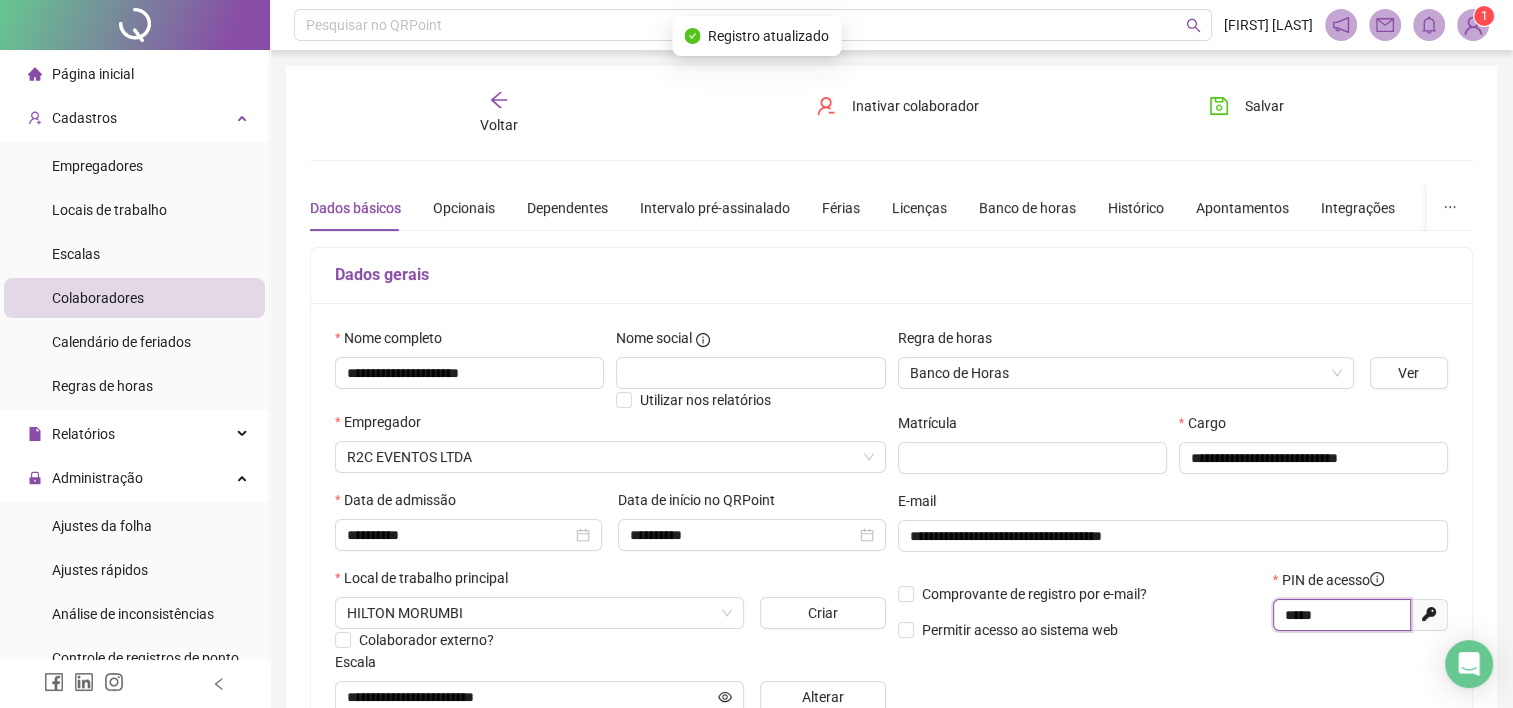 click on "*****" at bounding box center (1340, 615) 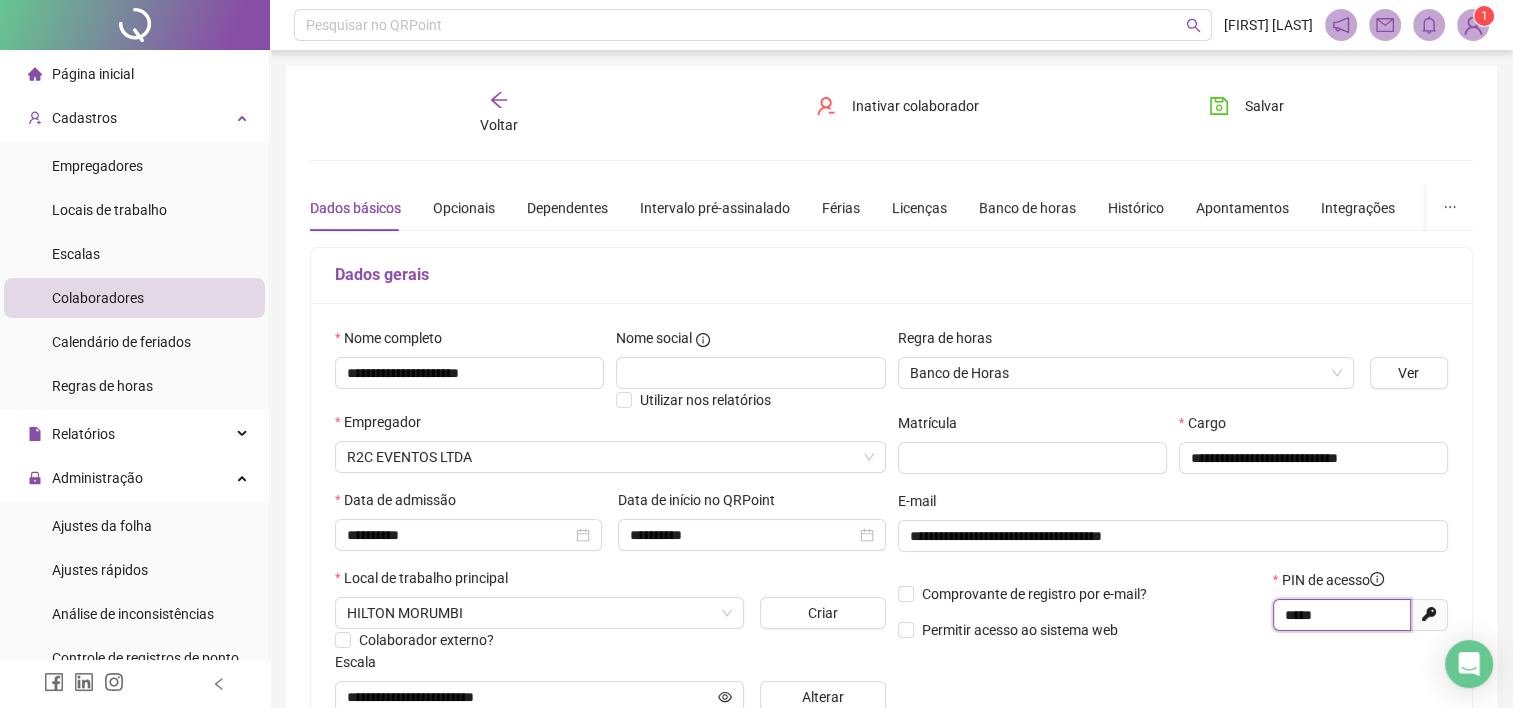 click on "*****" at bounding box center [1340, 615] 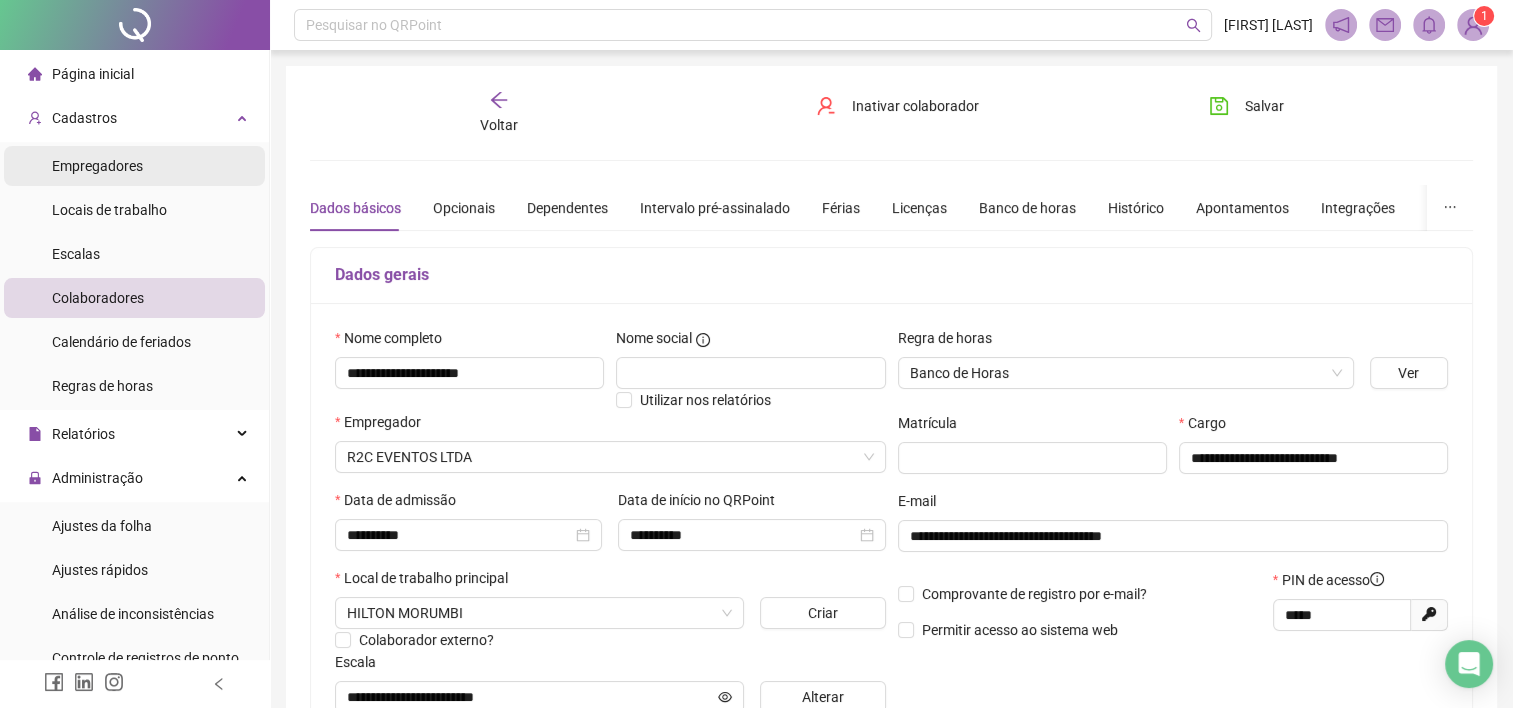 click on "Empregadores" at bounding box center [97, 166] 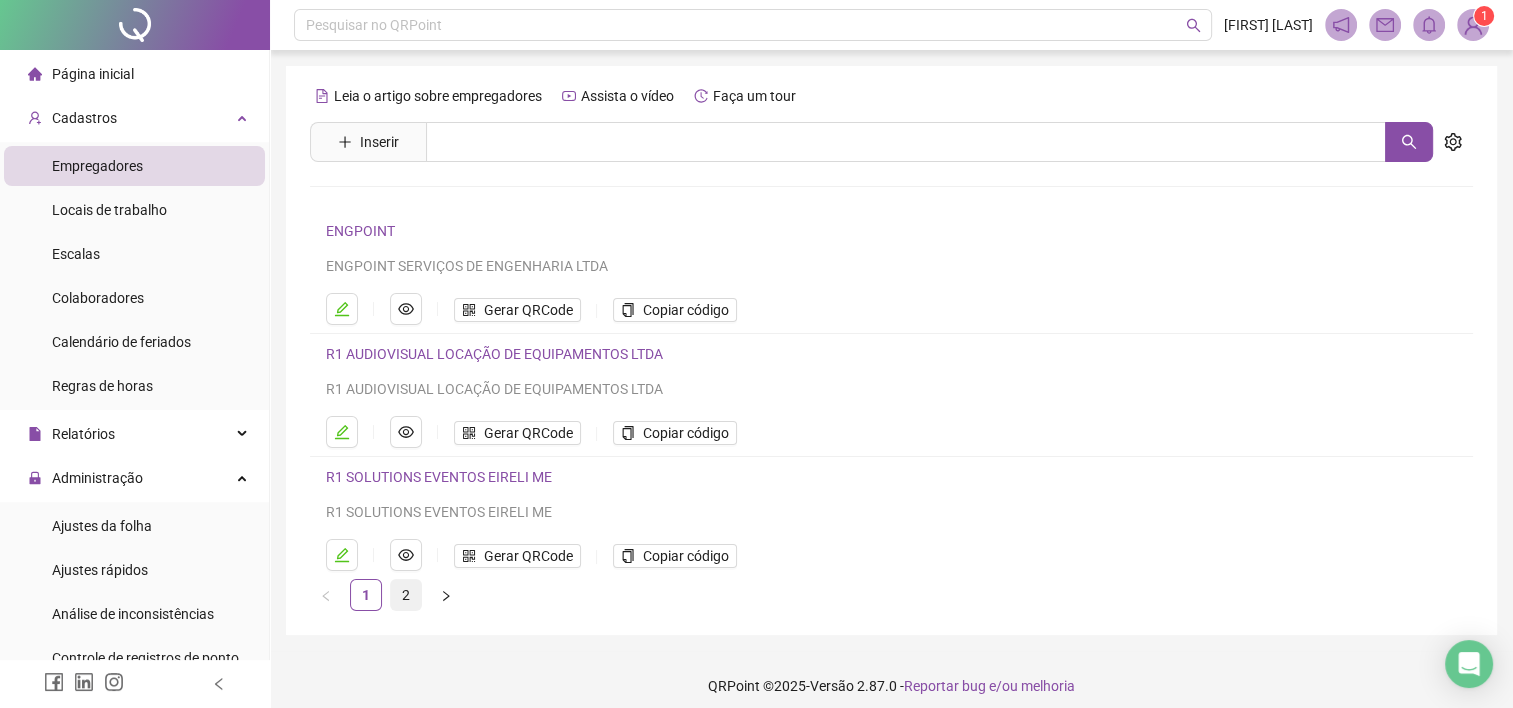 click on "2" at bounding box center [406, 595] 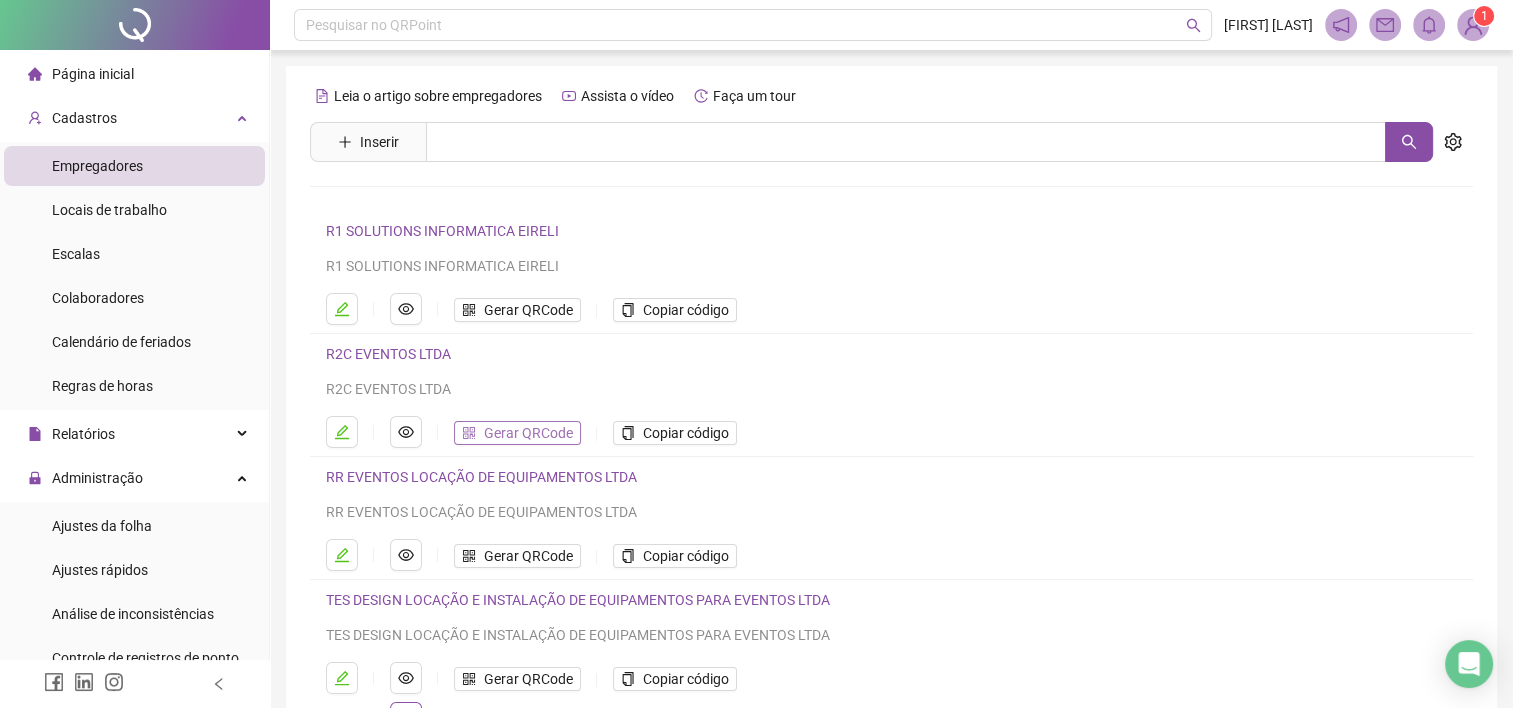click on "Gerar QRCode" at bounding box center [528, 433] 